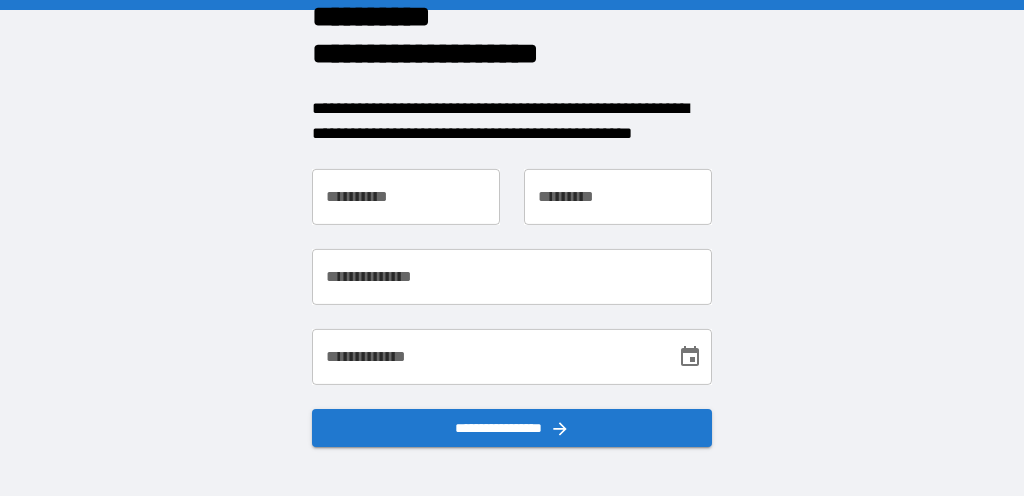 scroll, scrollTop: 0, scrollLeft: 0, axis: both 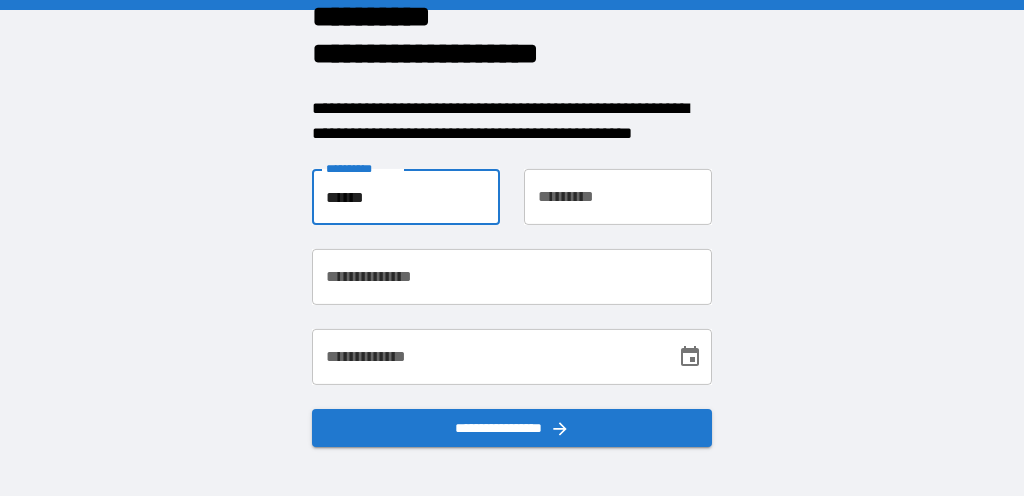 type on "******" 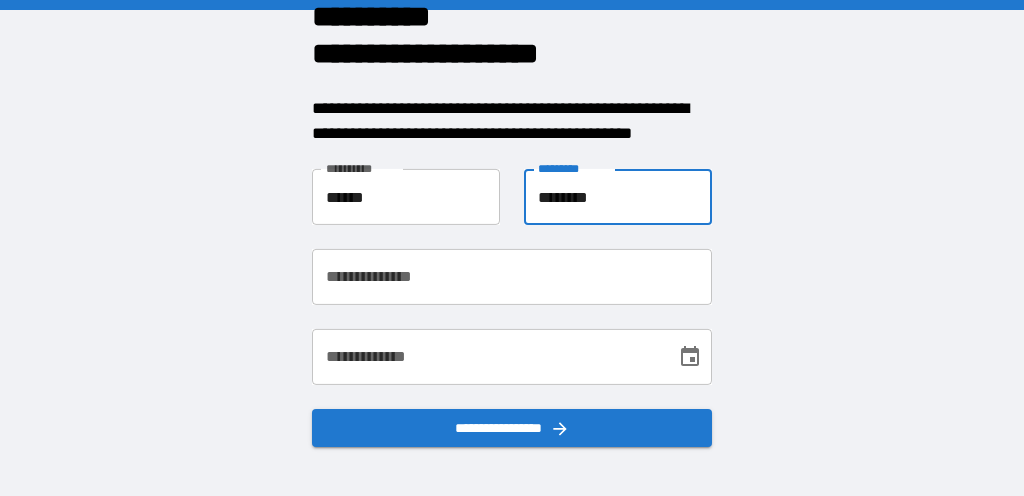 type on "********" 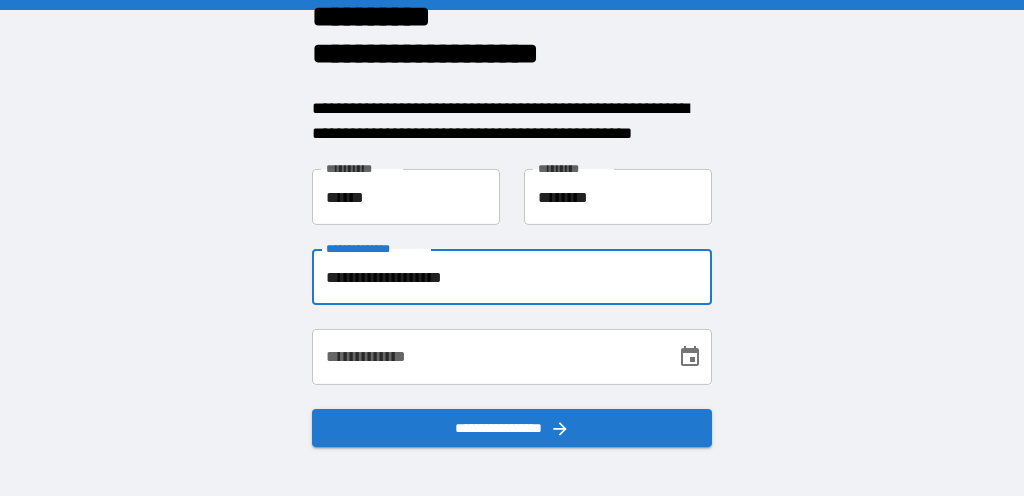 type on "**********" 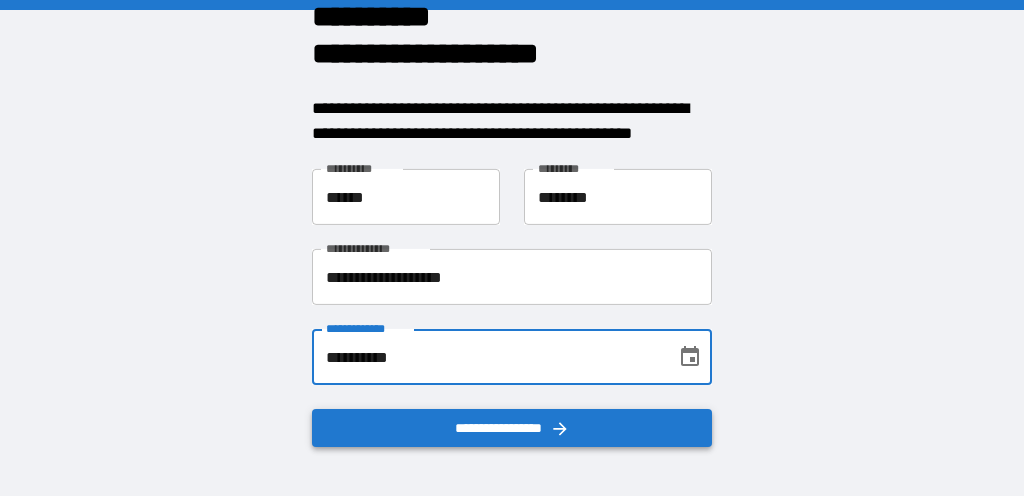 type on "**********" 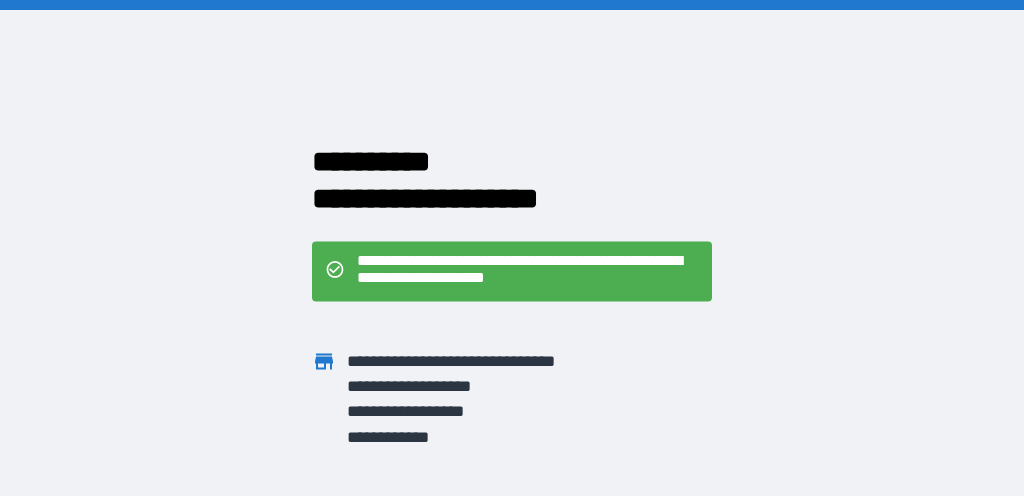 click on "**********" at bounding box center [494, 411] 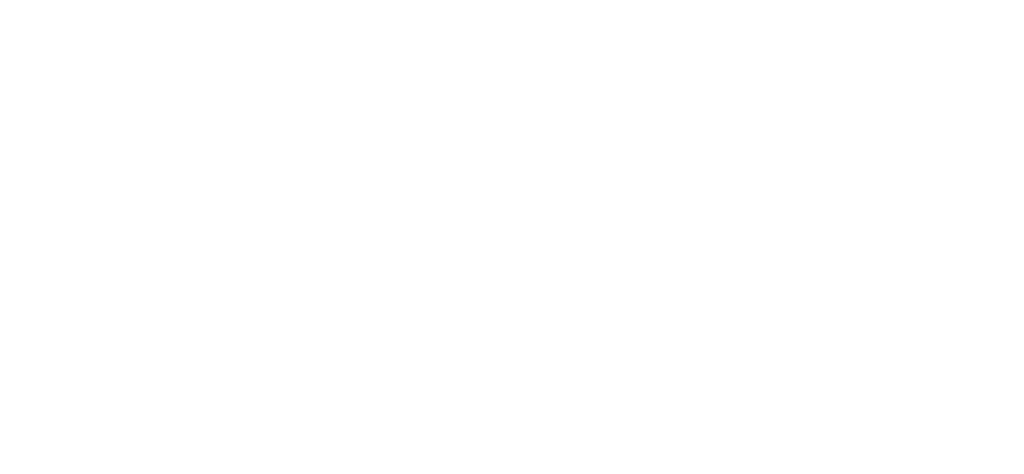 scroll, scrollTop: 0, scrollLeft: 0, axis: both 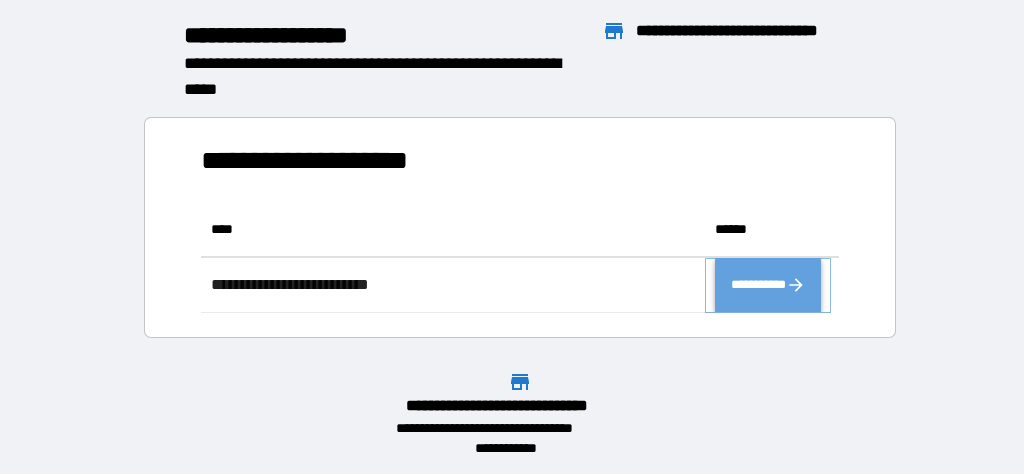 click on "**********" at bounding box center [768, 286] 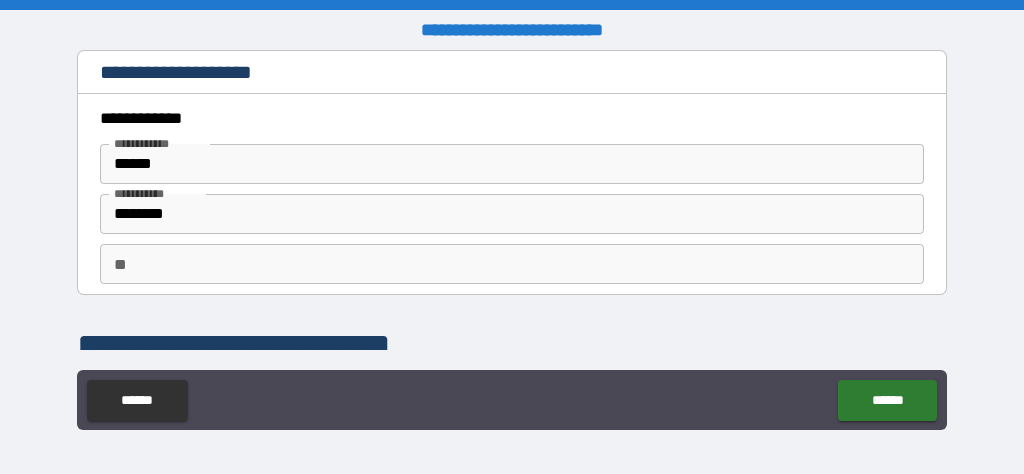 type on "*" 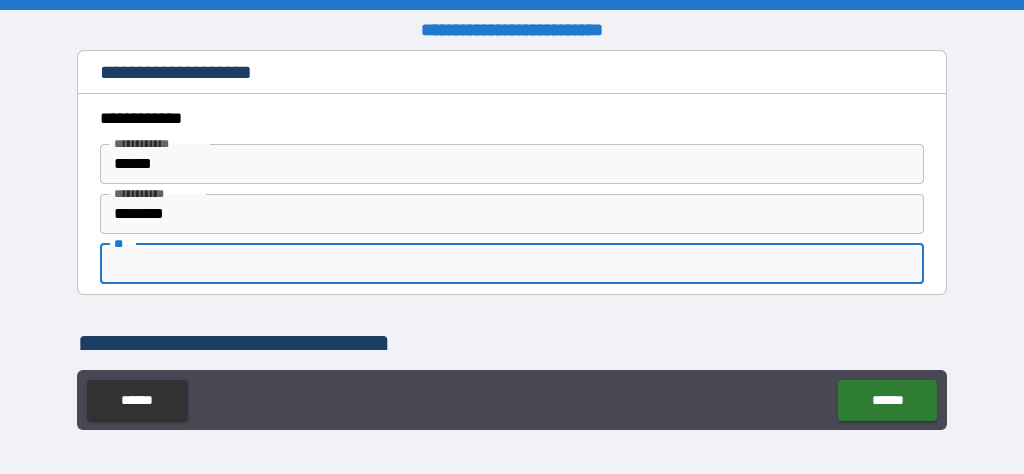 type on "*" 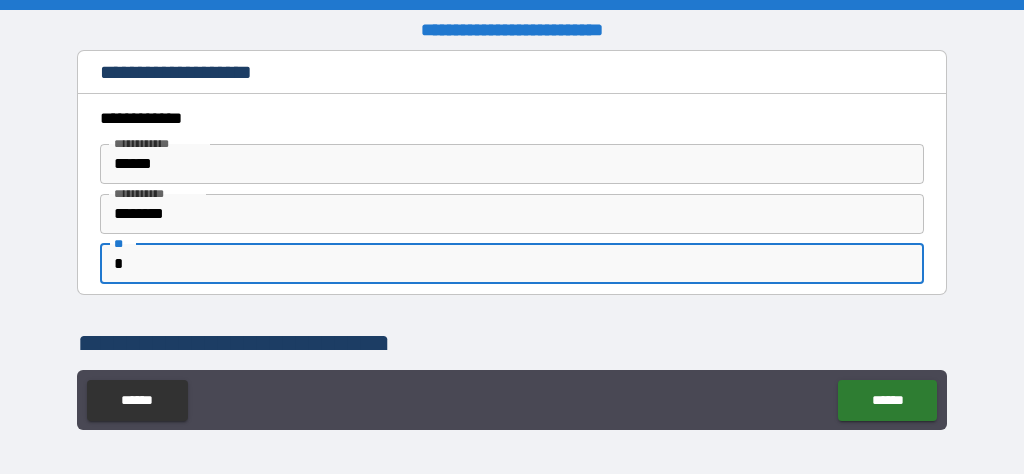 type on "*" 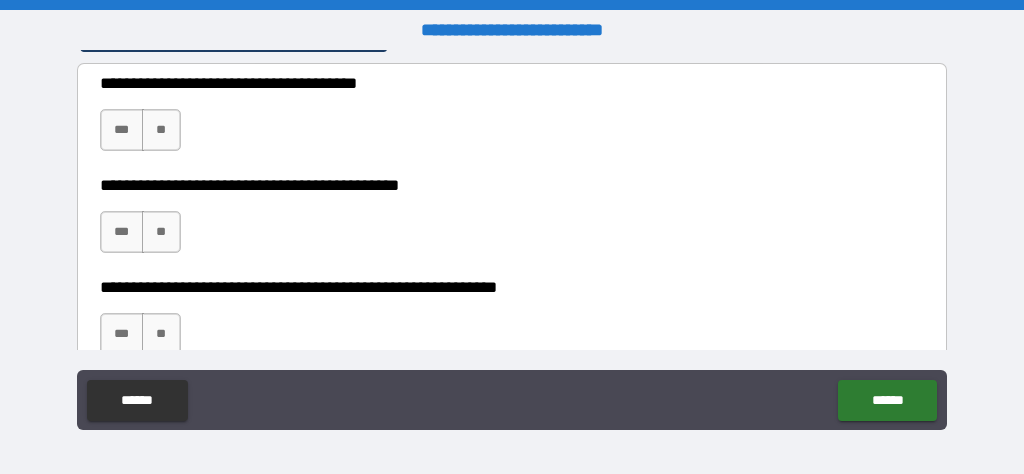 scroll, scrollTop: 316, scrollLeft: 0, axis: vertical 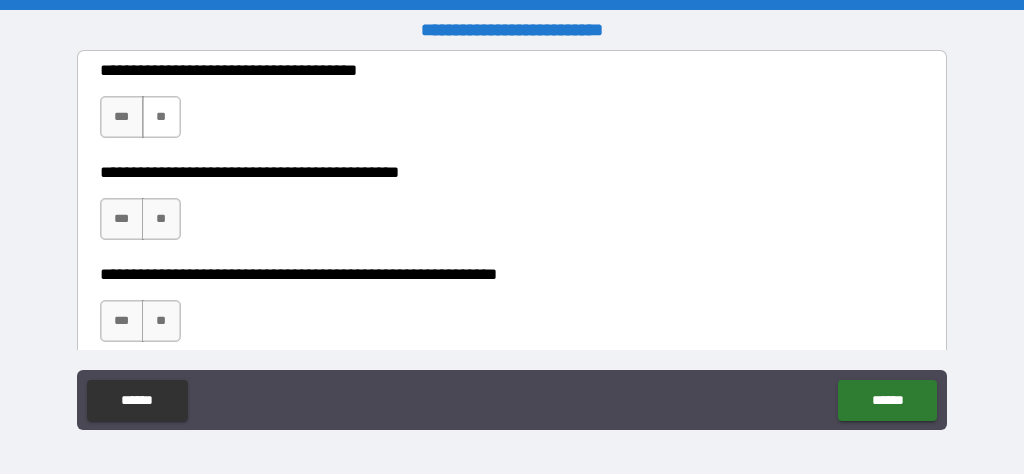 type on "*" 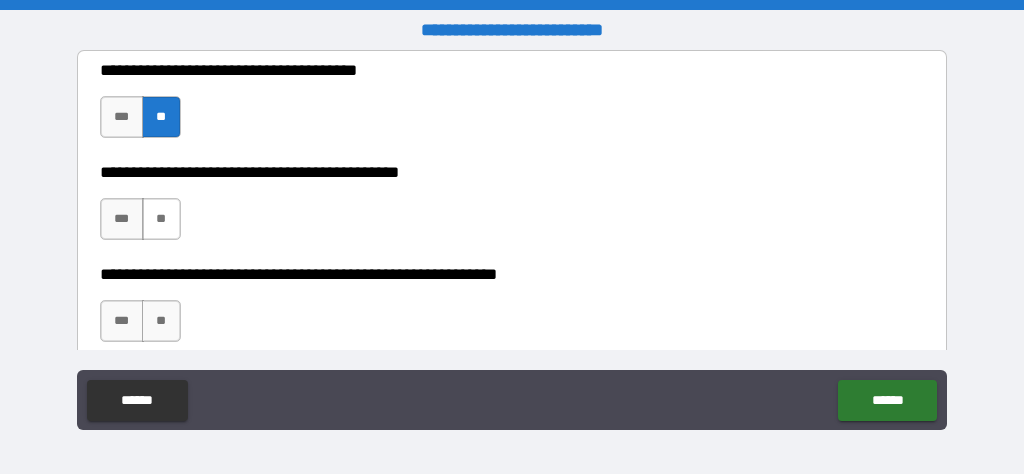 click on "**" at bounding box center [161, 219] 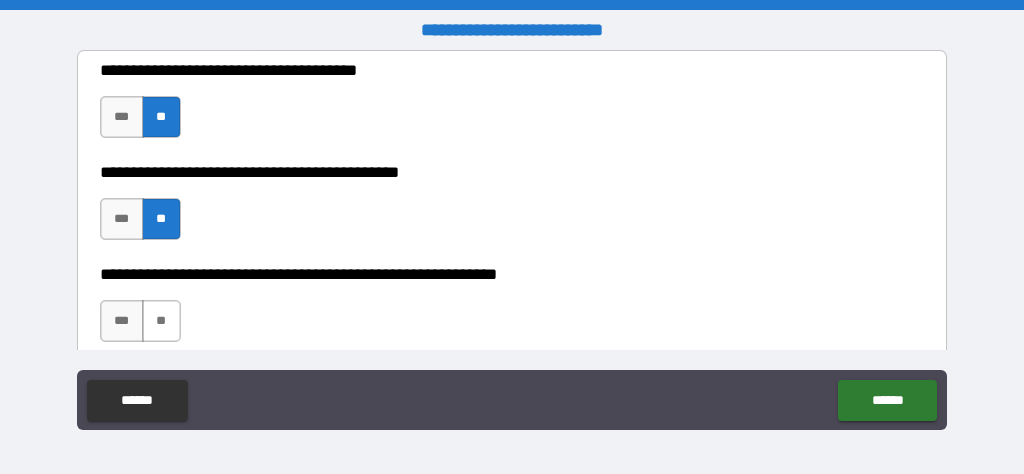 click on "**" at bounding box center [161, 321] 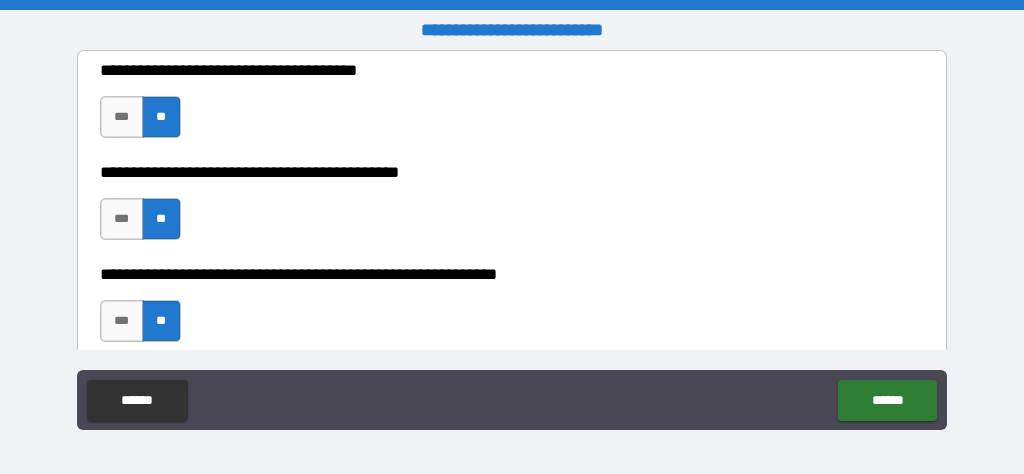 drag, startPoint x: 444, startPoint y: 228, endPoint x: 444, endPoint y: 184, distance: 44 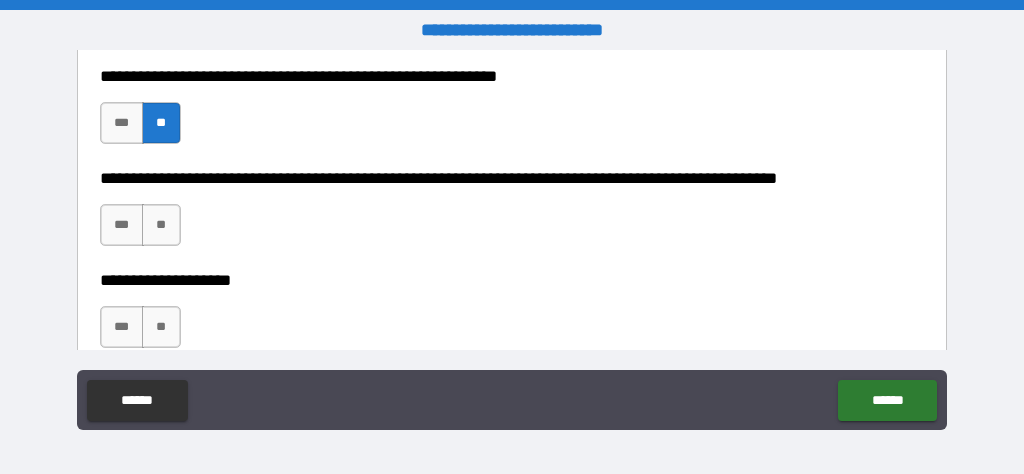 scroll, scrollTop: 536, scrollLeft: 0, axis: vertical 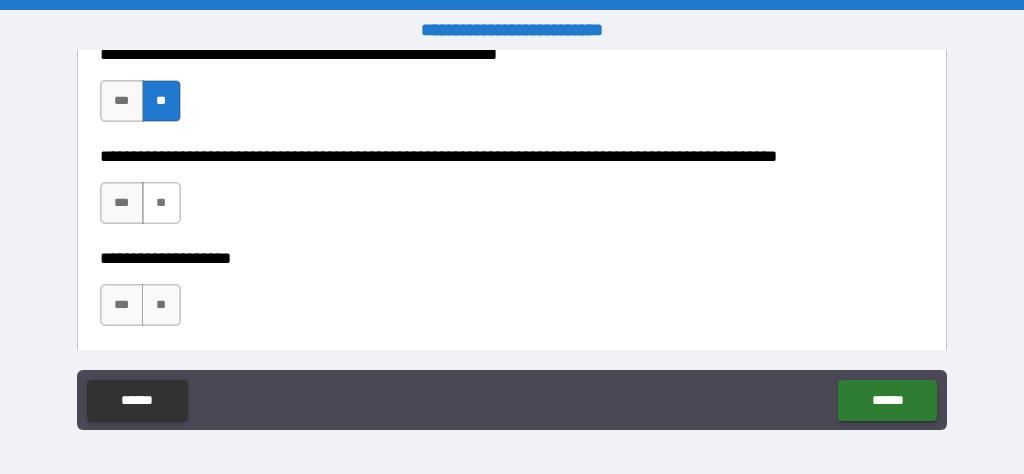 click on "**" at bounding box center (161, 203) 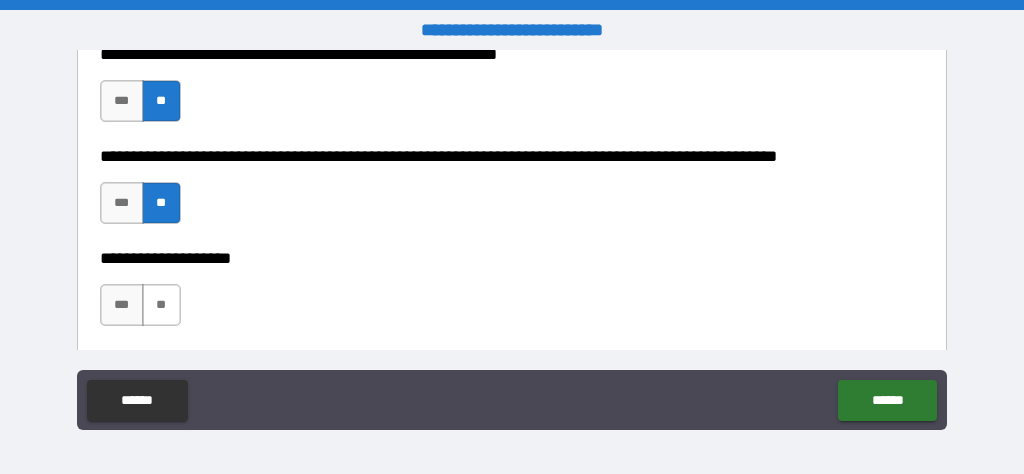 click on "**" at bounding box center [161, 305] 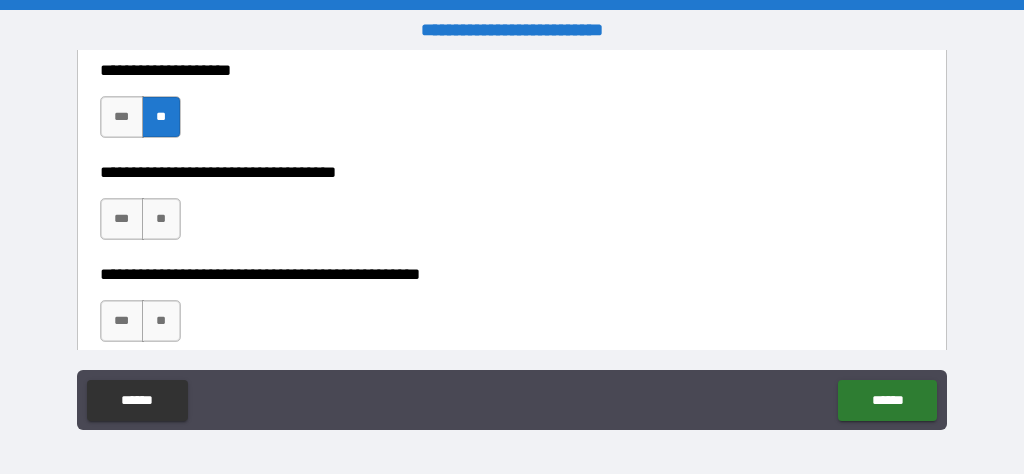 scroll, scrollTop: 732, scrollLeft: 0, axis: vertical 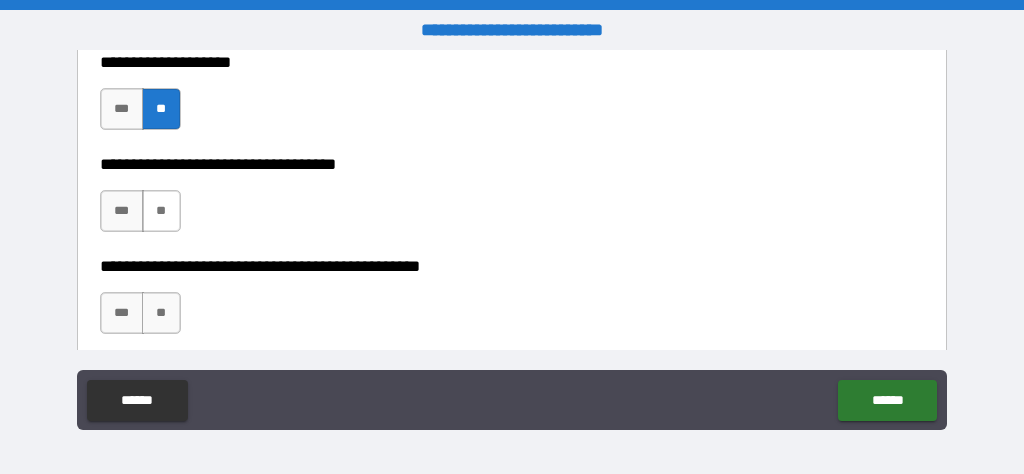 click on "**" at bounding box center (161, 211) 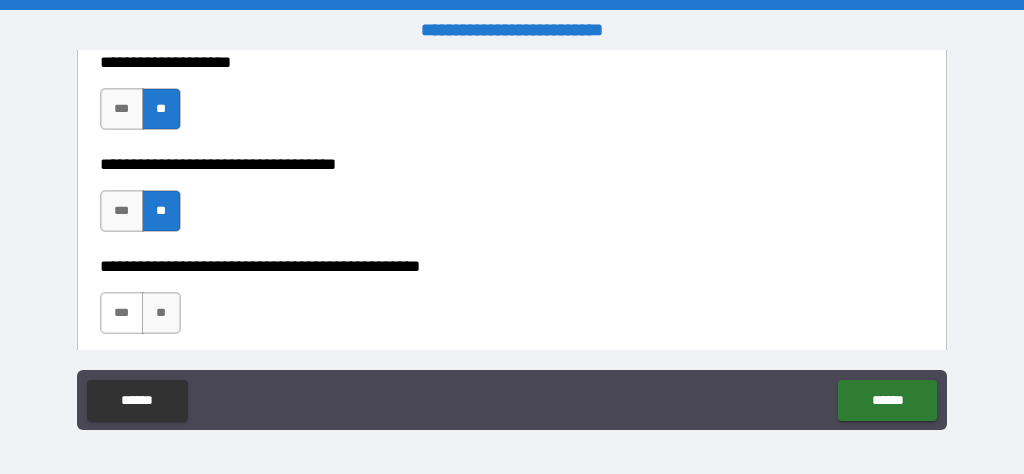 click on "***" at bounding box center [122, 313] 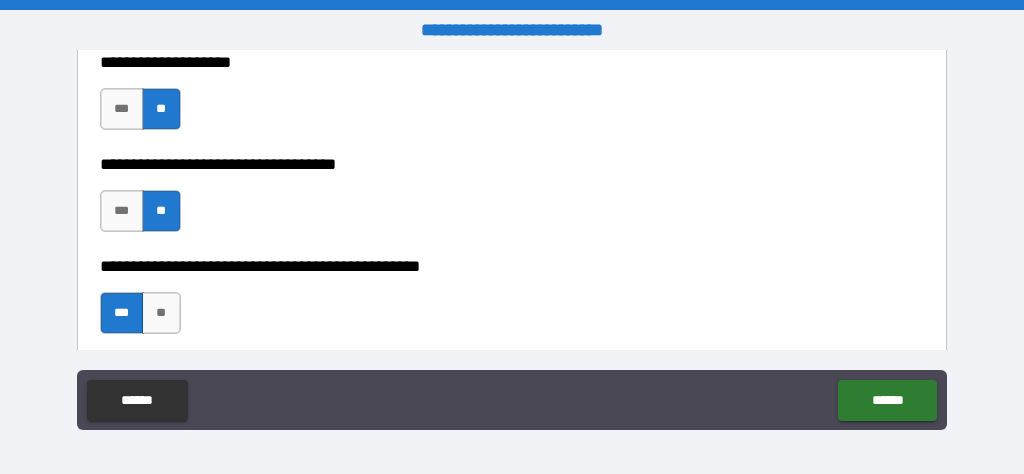 type on "*" 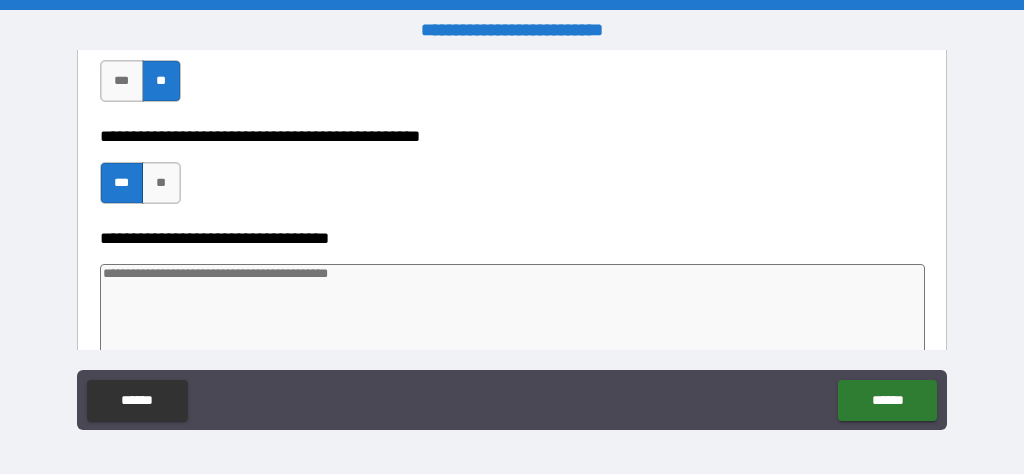 scroll, scrollTop: 884, scrollLeft: 0, axis: vertical 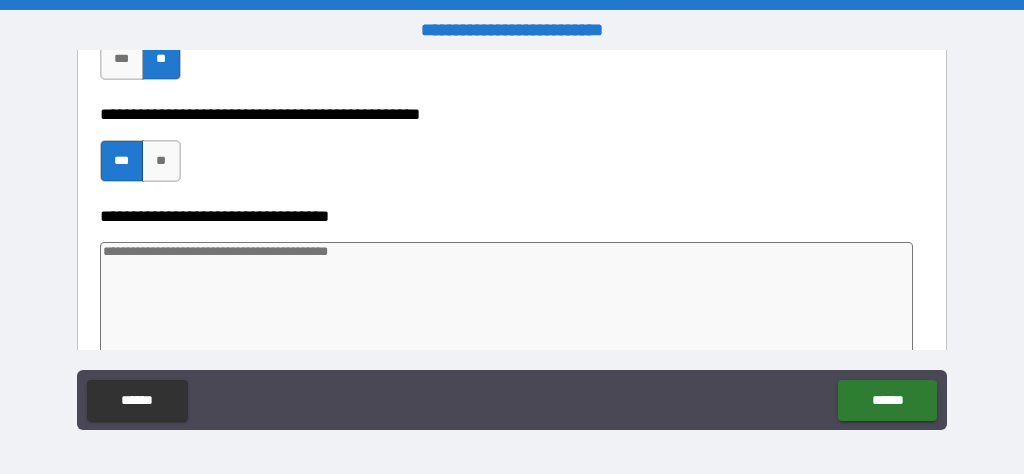 click at bounding box center [507, 315] 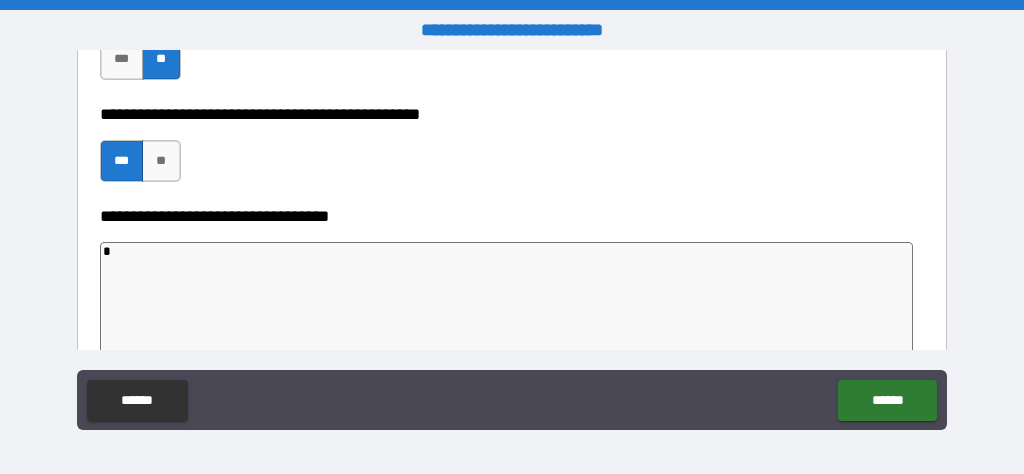 type on "*" 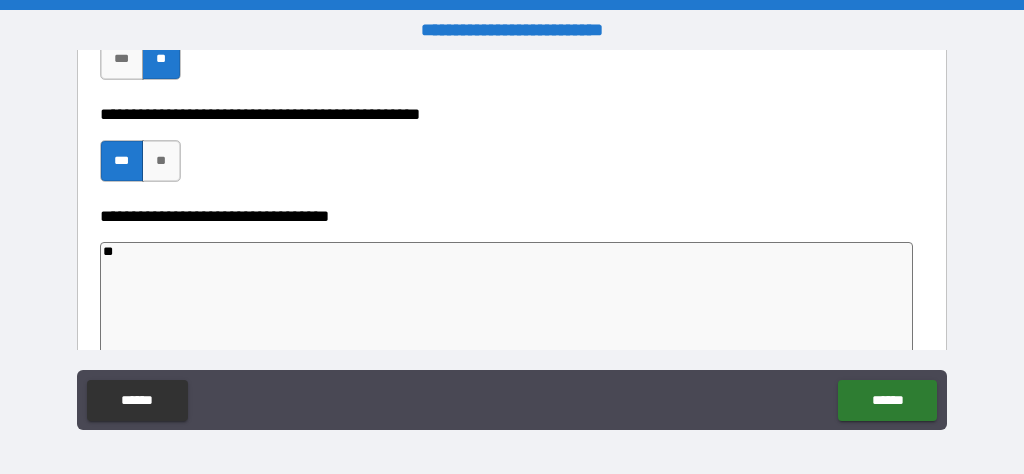type on "***" 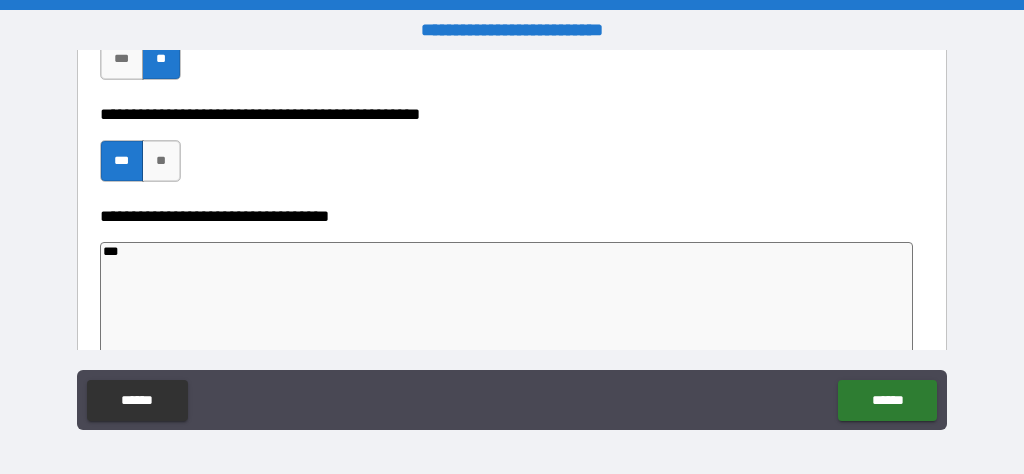 type on "*" 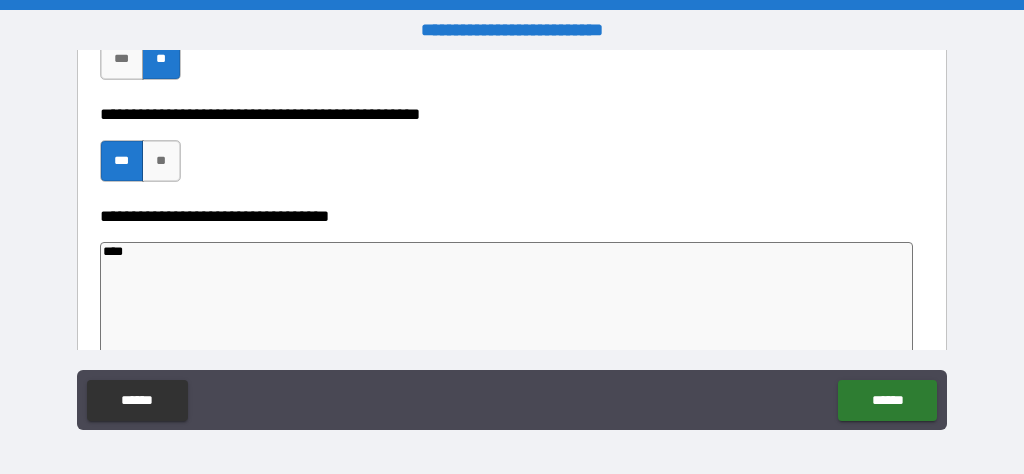 type on "*****" 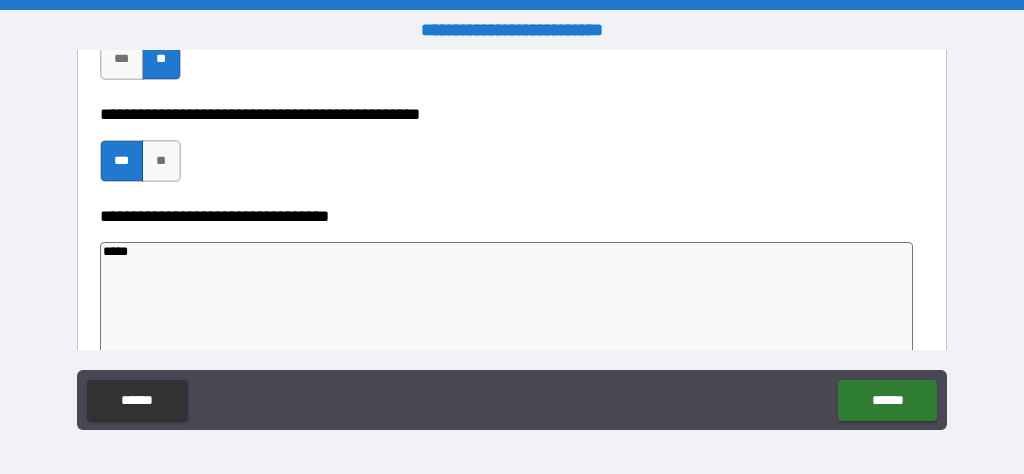 type on "*" 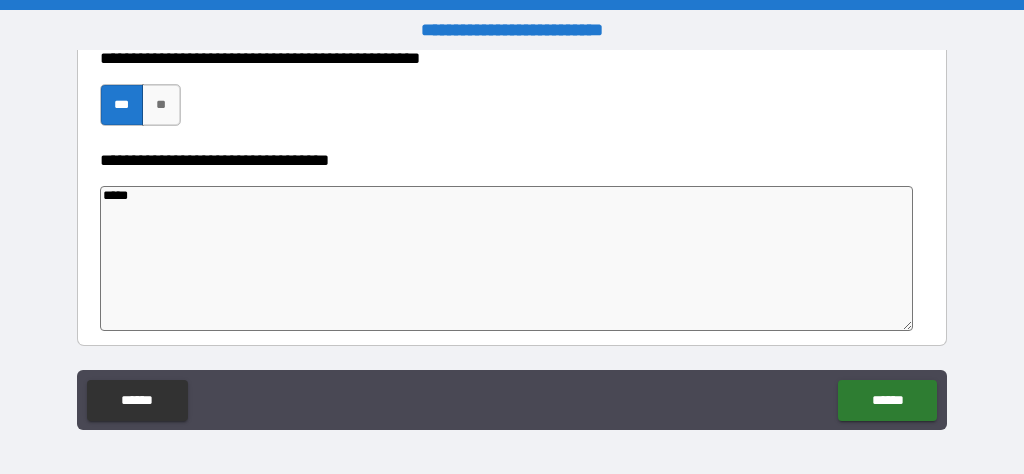 scroll, scrollTop: 936, scrollLeft: 0, axis: vertical 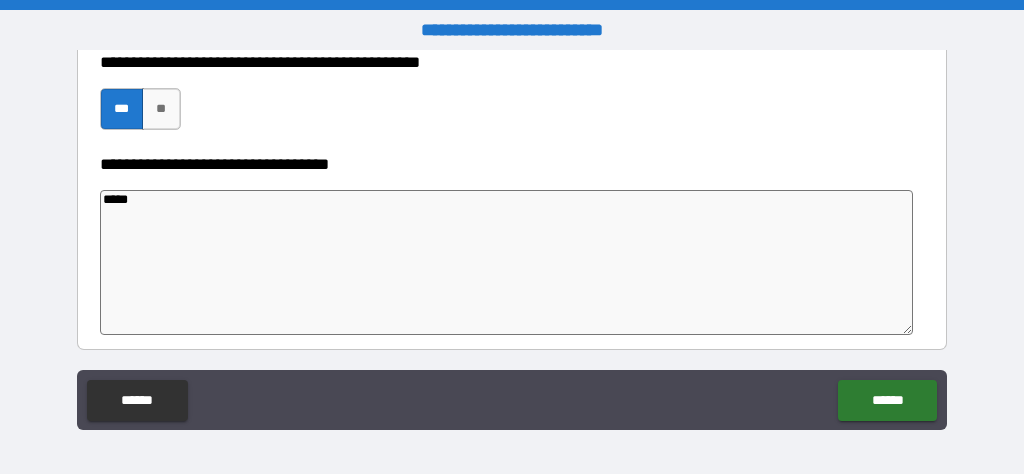 type on "****" 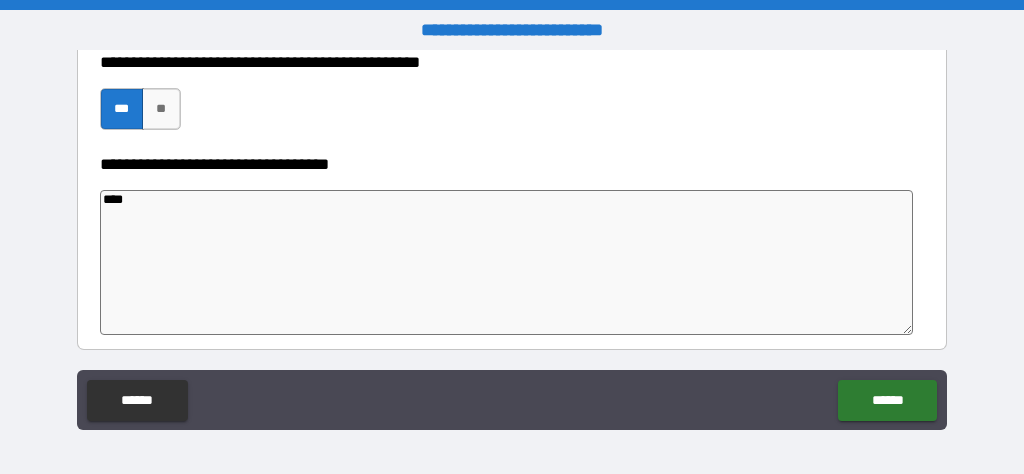 type on "***" 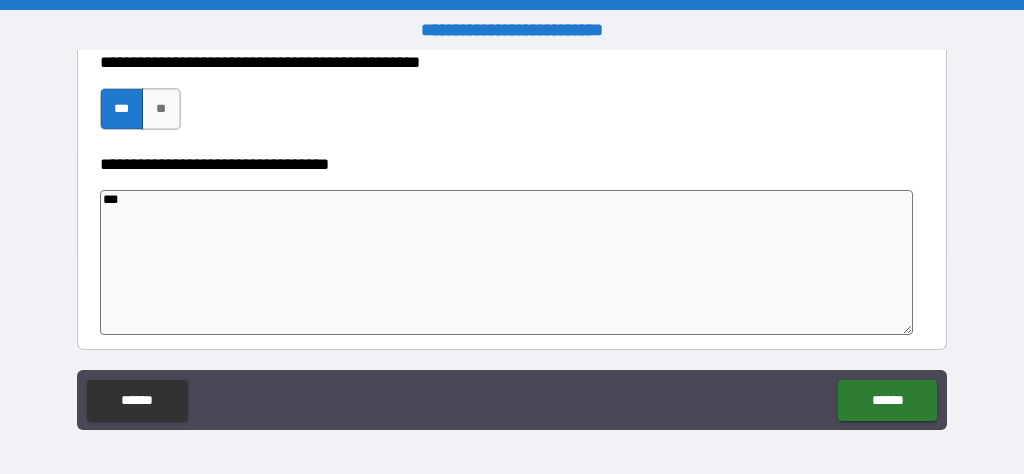type on "**" 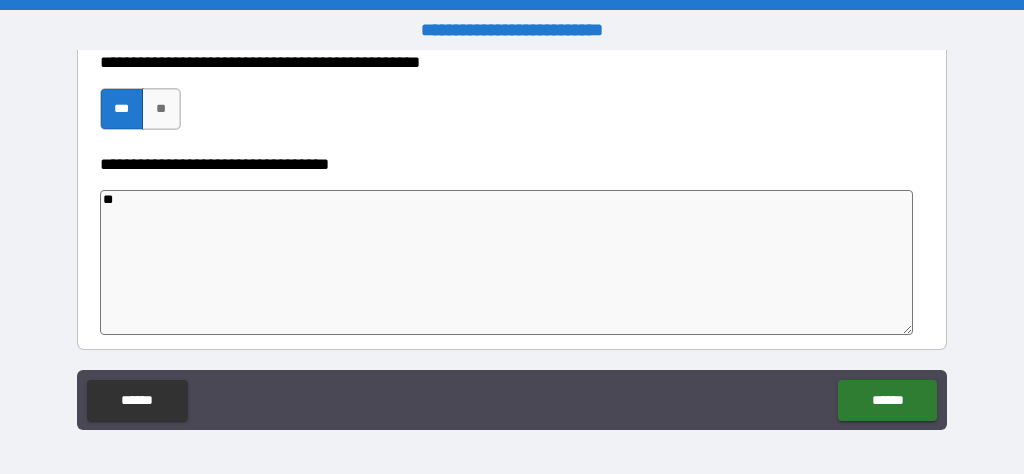 type on "*" 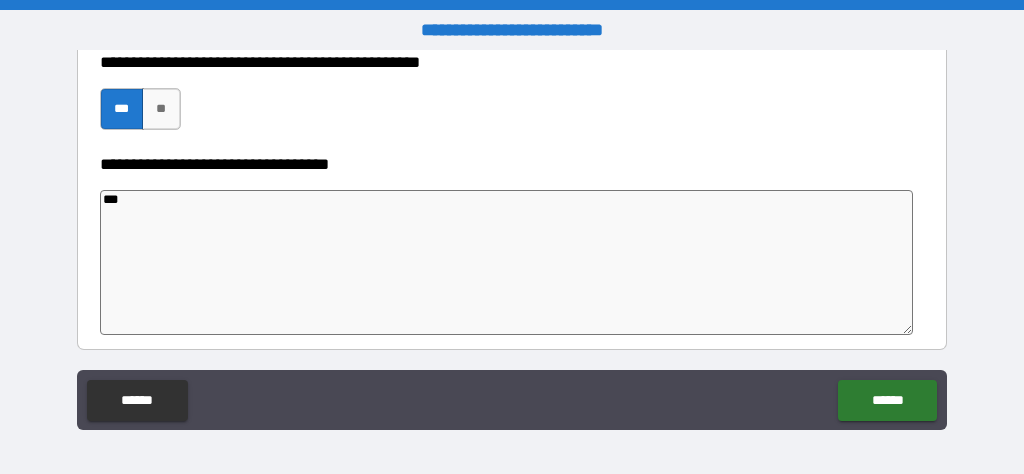 type on "****" 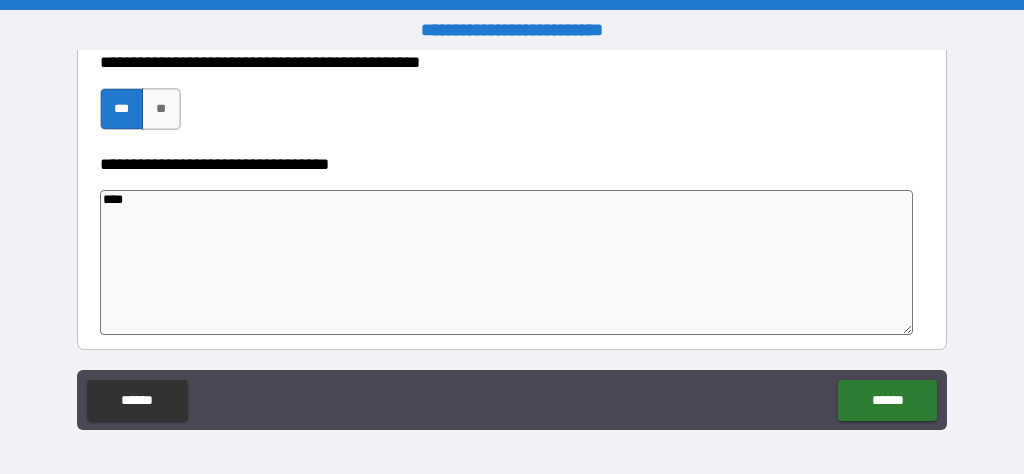 type on "*" 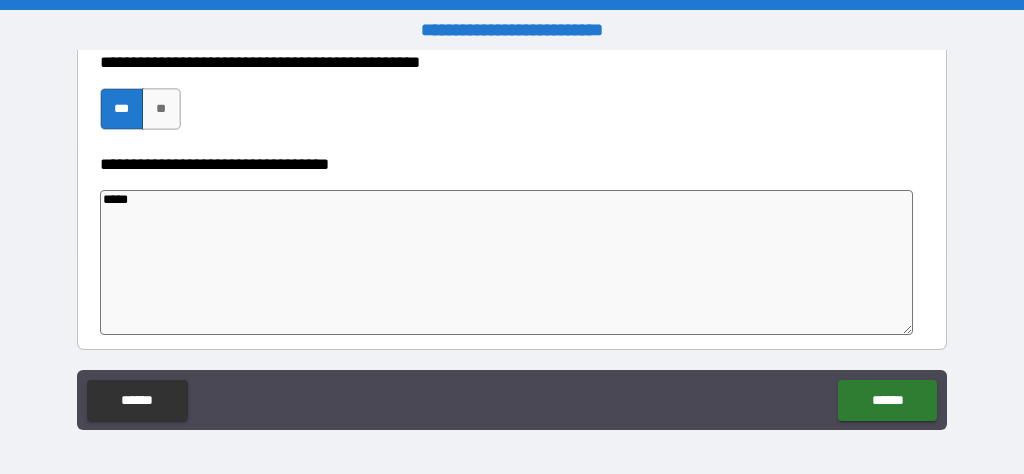 type on "*" 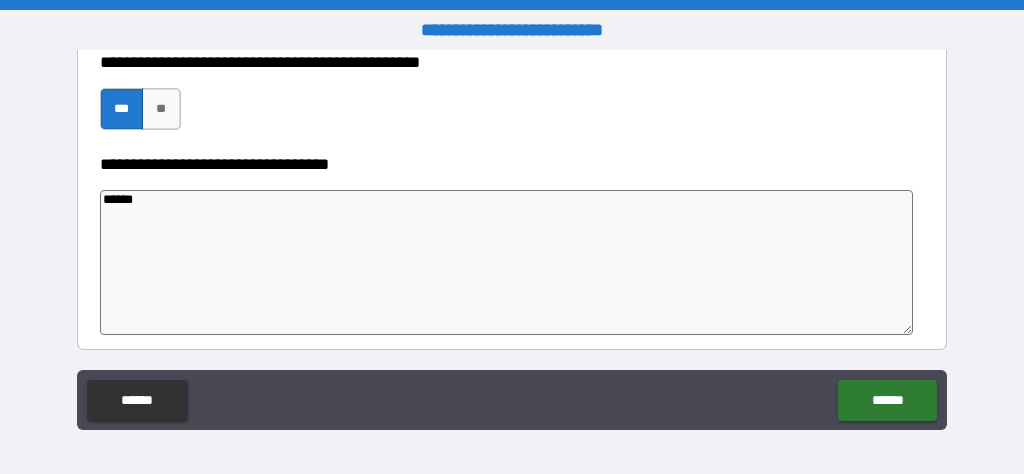 type on "*" 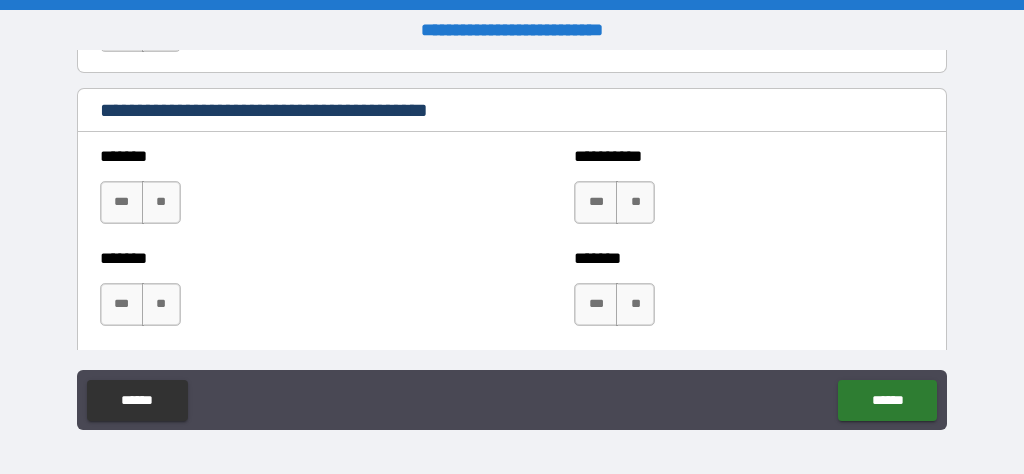 scroll, scrollTop: 1552, scrollLeft: 0, axis: vertical 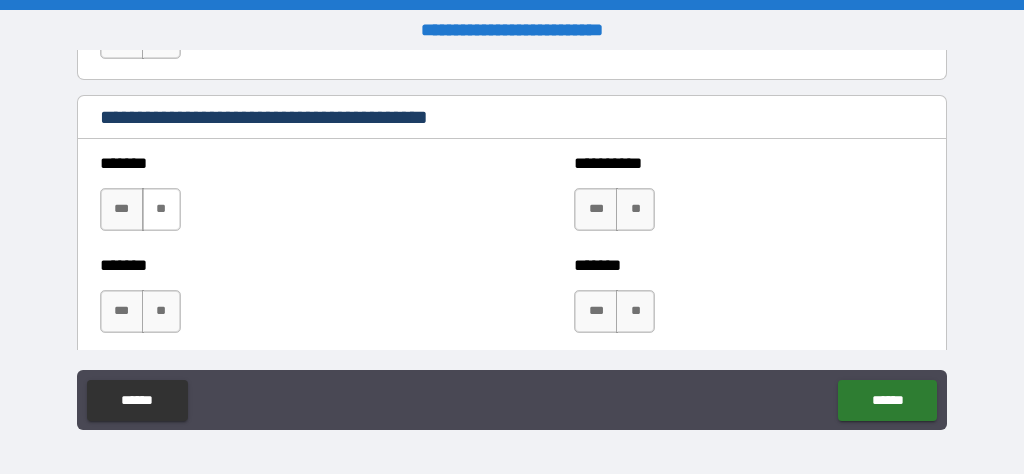 type on "******" 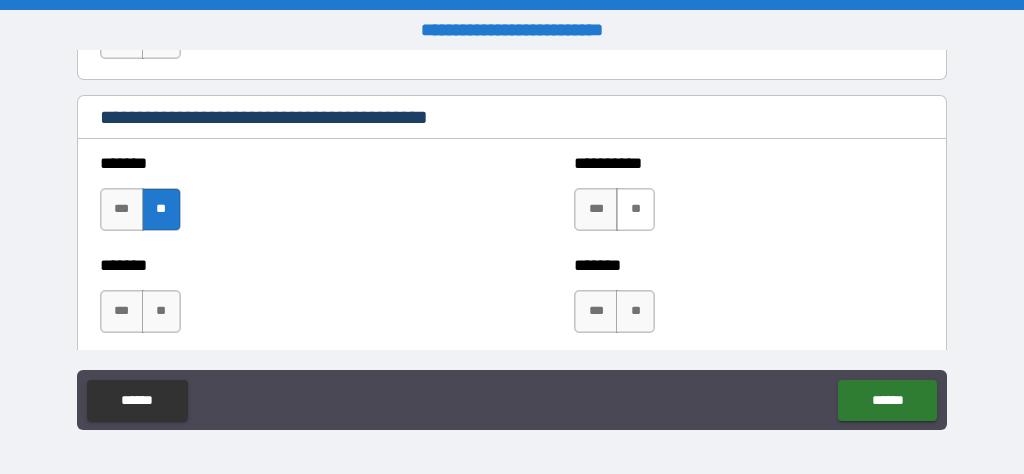 click on "**" at bounding box center (635, 209) 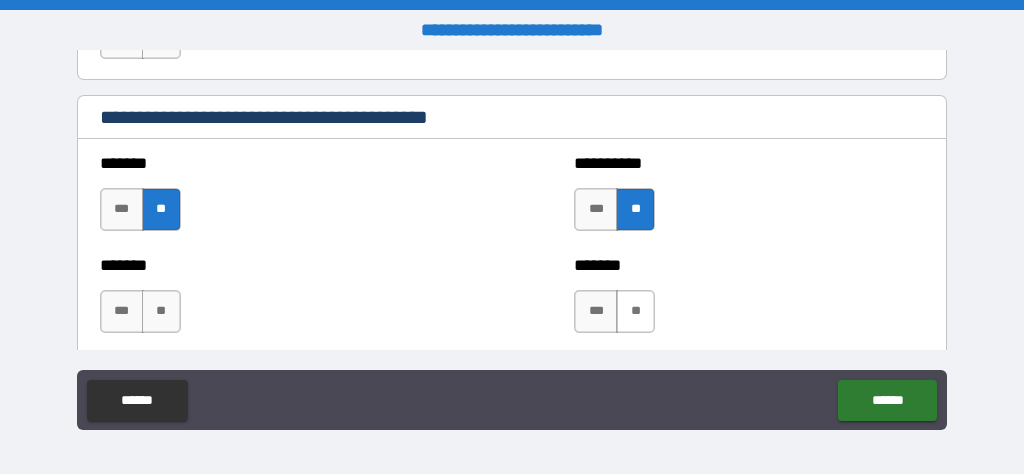 click on "**" at bounding box center [635, 311] 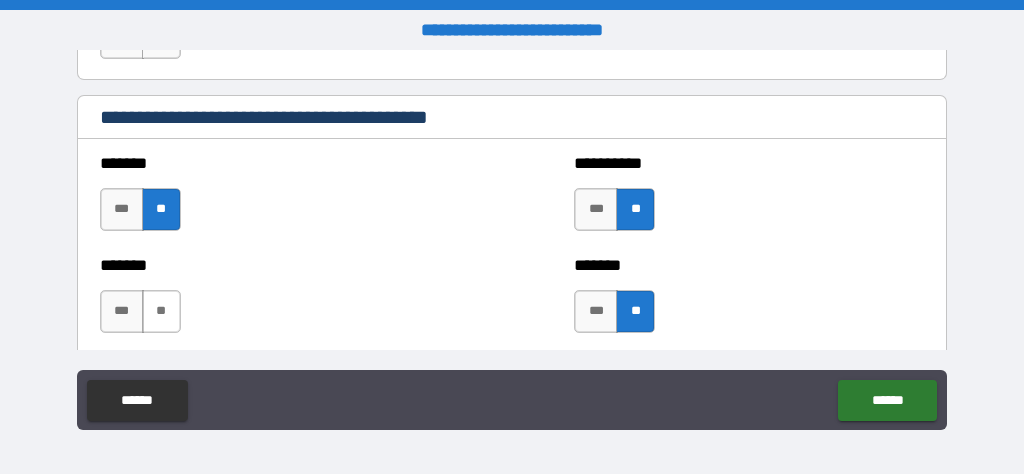 click on "**" at bounding box center (161, 311) 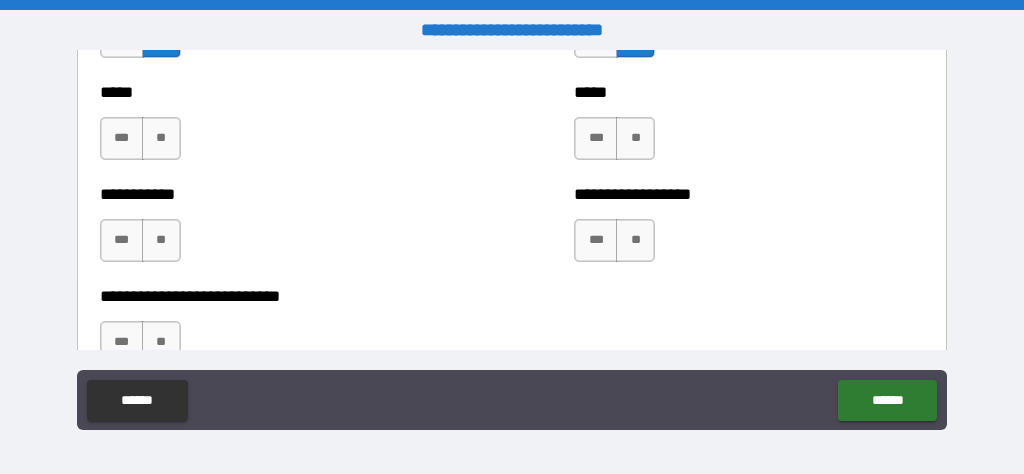 scroll, scrollTop: 1833, scrollLeft: 0, axis: vertical 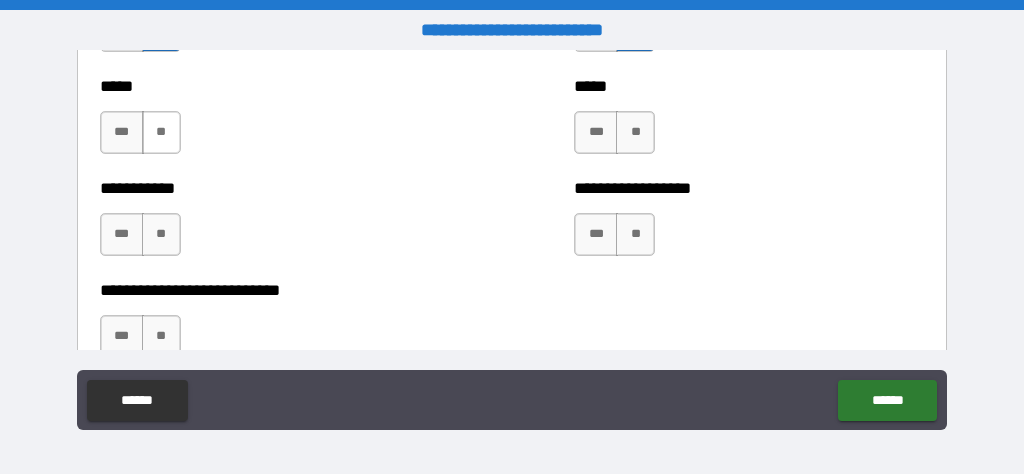 click on "**" at bounding box center (161, 132) 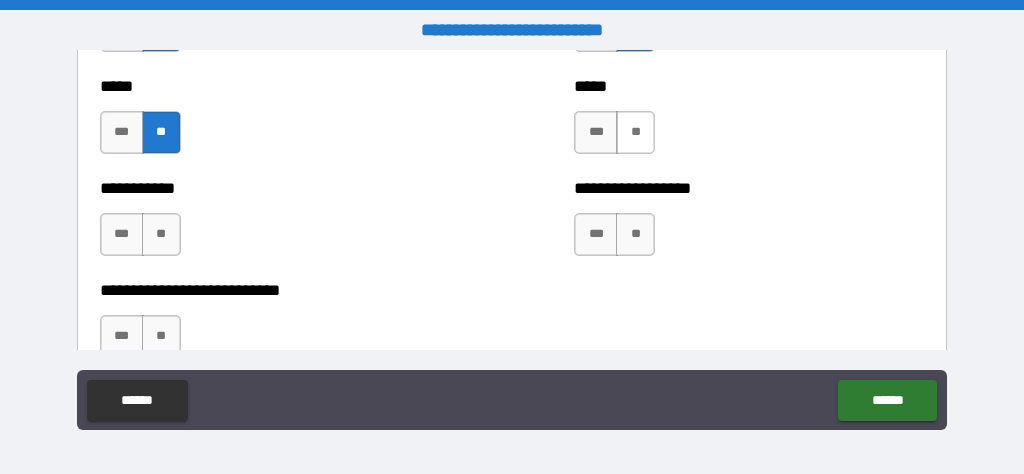 click on "**" at bounding box center (635, 132) 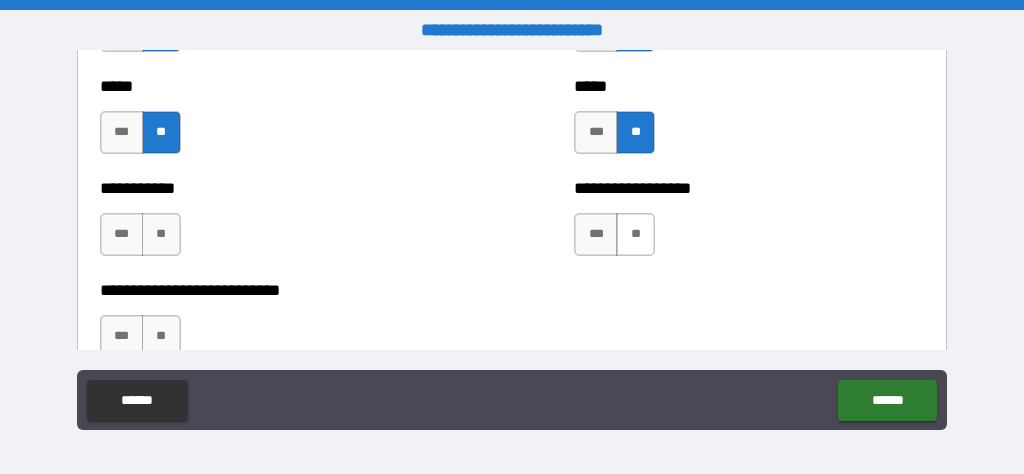 click on "**" at bounding box center (635, 234) 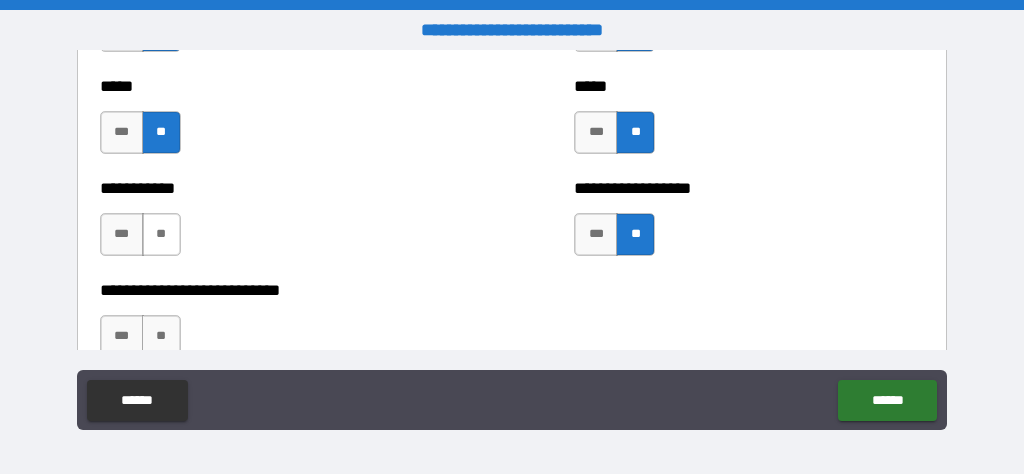 click on "**" at bounding box center (161, 234) 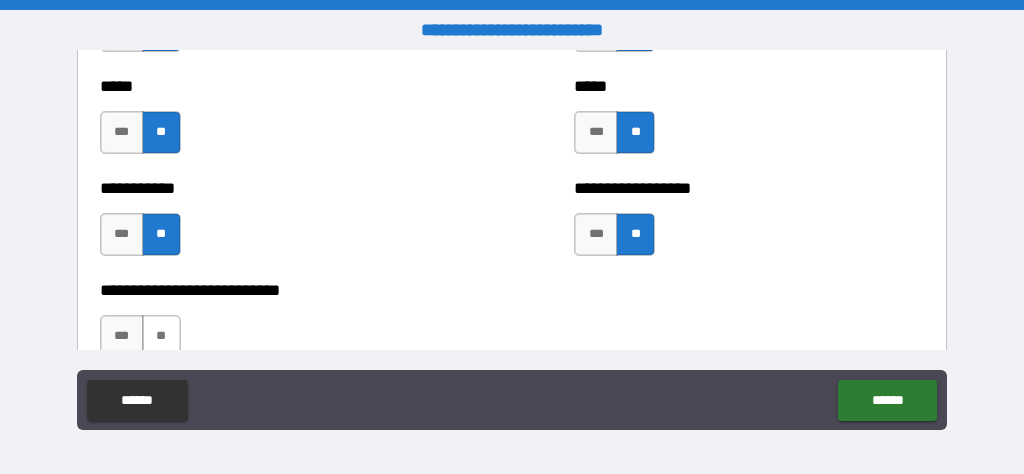 click on "**" at bounding box center [161, 336] 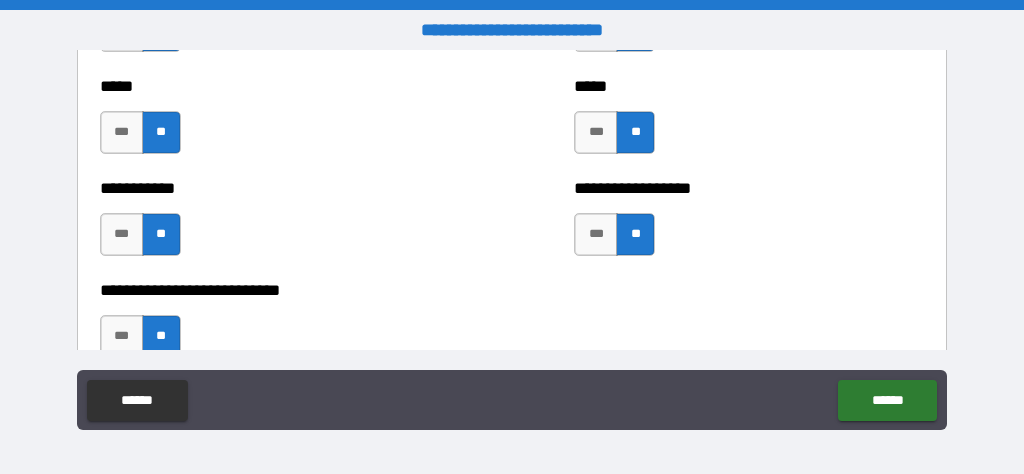 type on "*" 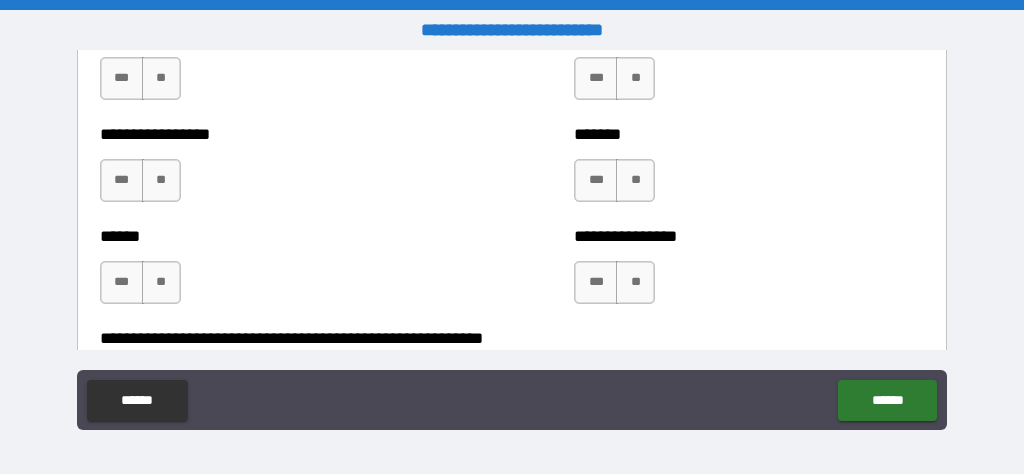 scroll, scrollTop: 5507, scrollLeft: 0, axis: vertical 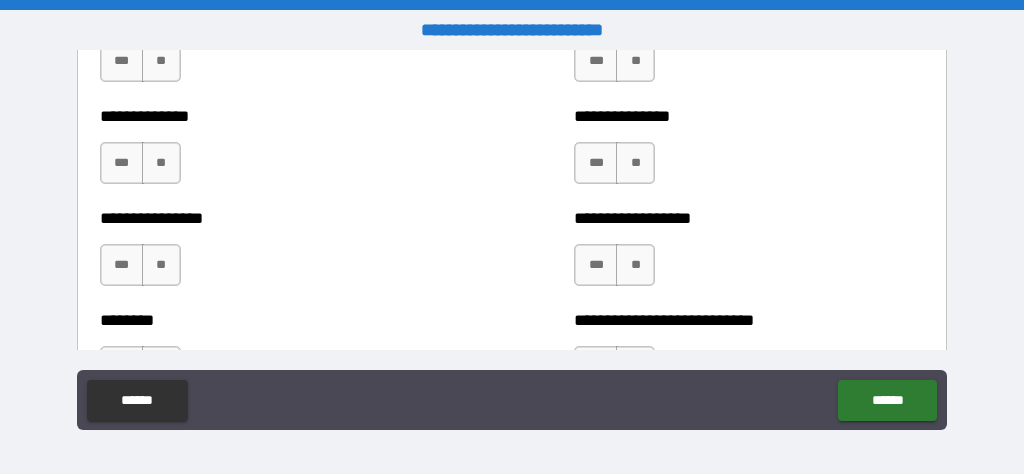 click on "**********" at bounding box center (275, 255) 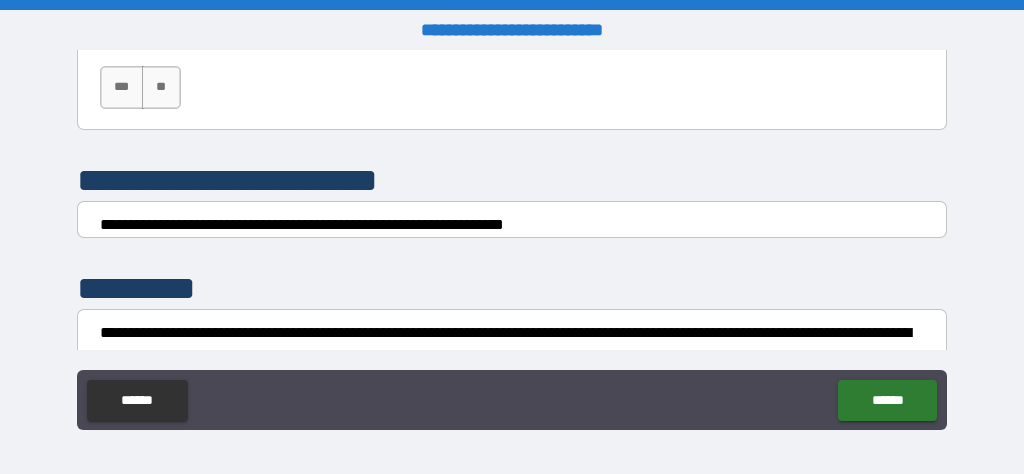 scroll, scrollTop: 6413, scrollLeft: 0, axis: vertical 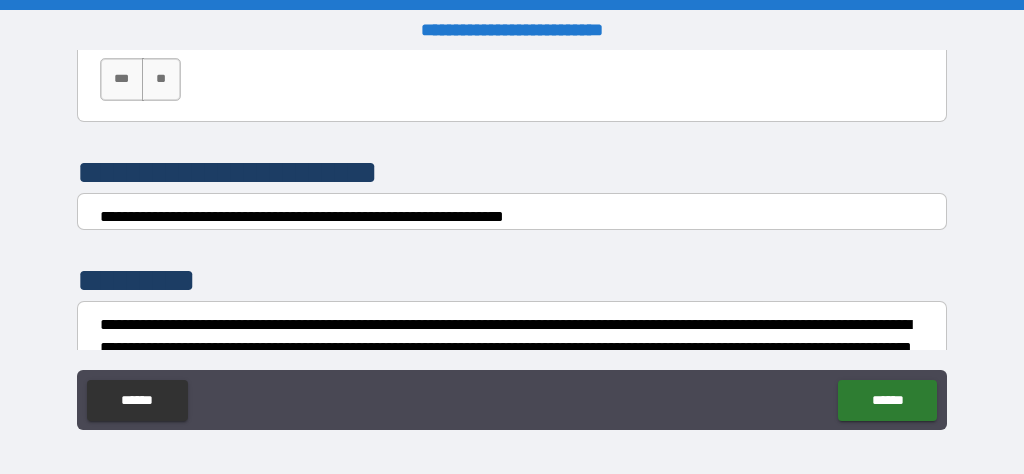 click on "**********" at bounding box center [512, 213] 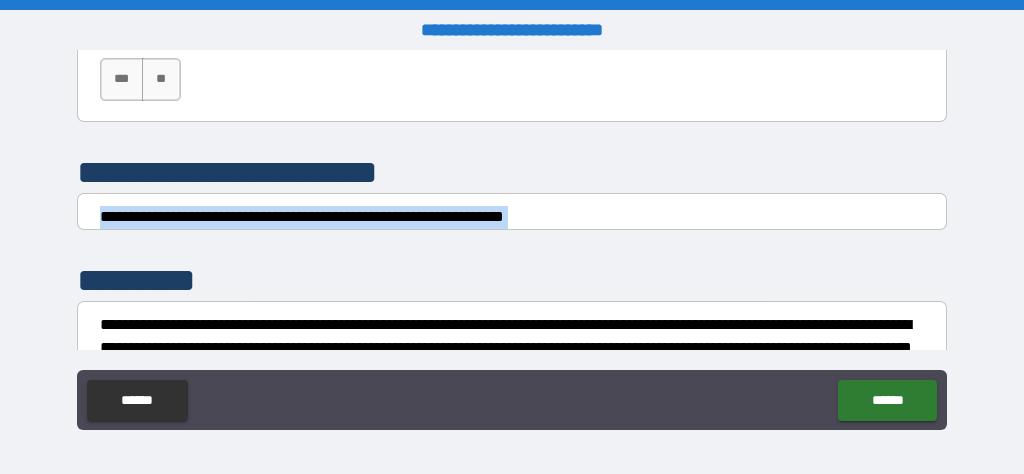 click on "**********" at bounding box center (512, 213) 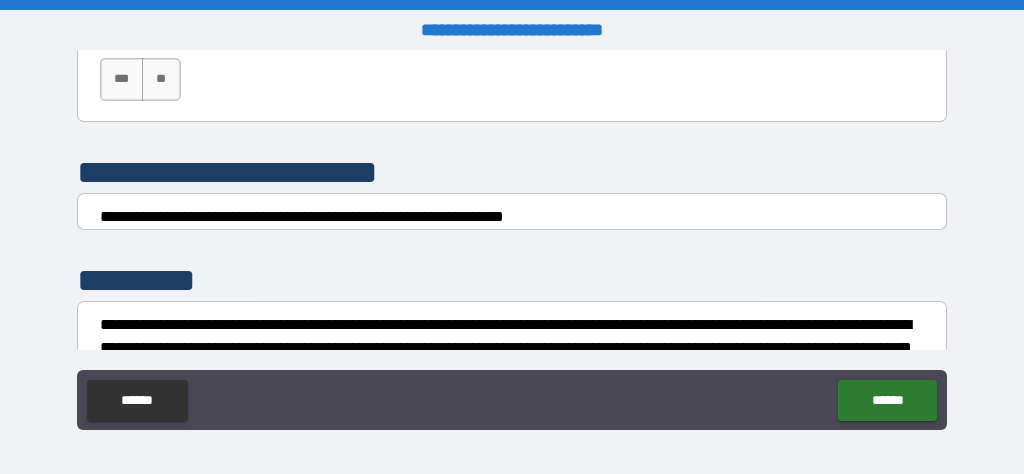 click on "**********" at bounding box center (506, 217) 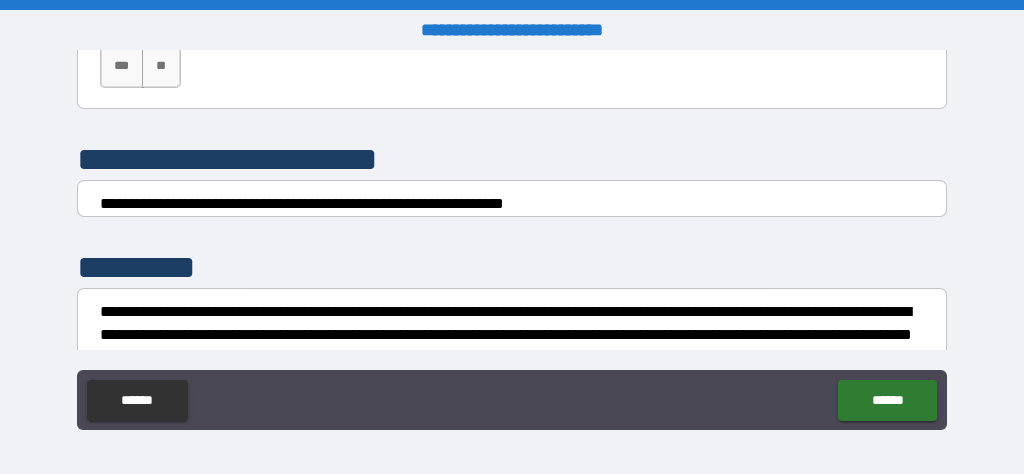 scroll, scrollTop: 6425, scrollLeft: 0, axis: vertical 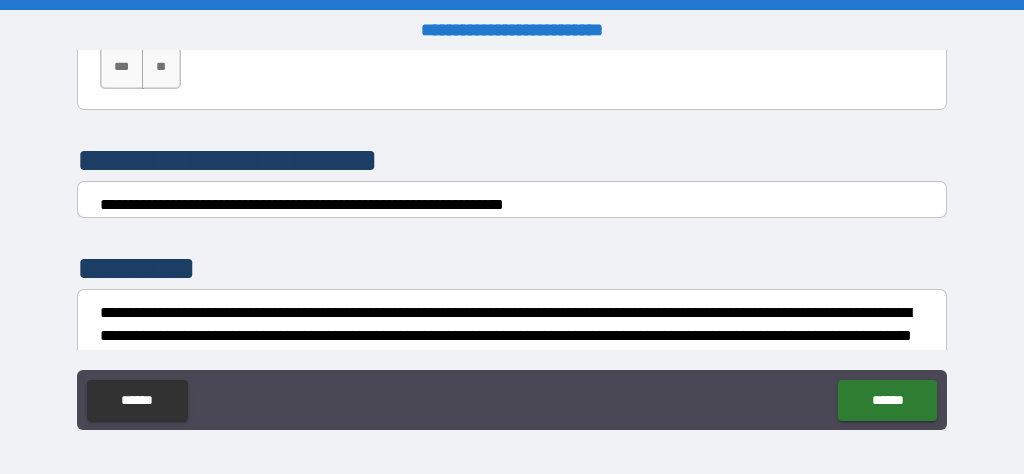 click on "**********" at bounding box center (506, 205) 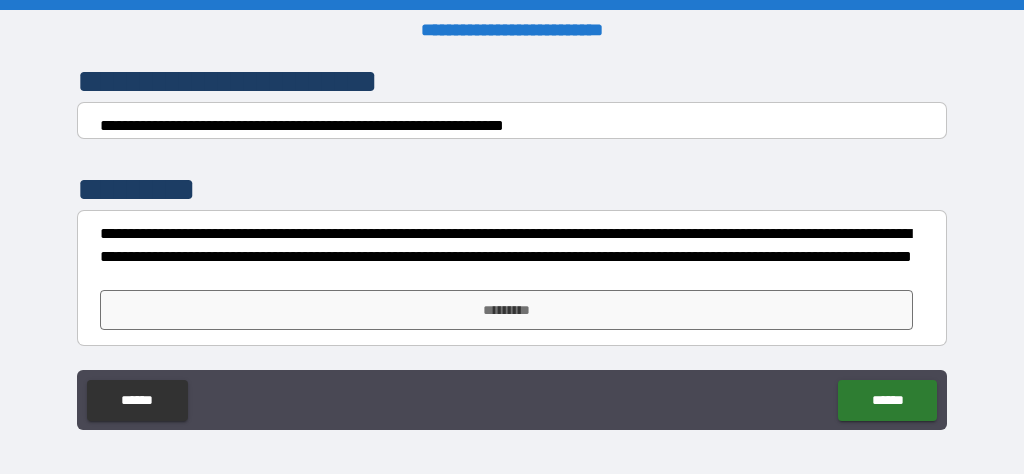scroll, scrollTop: 6504, scrollLeft: 0, axis: vertical 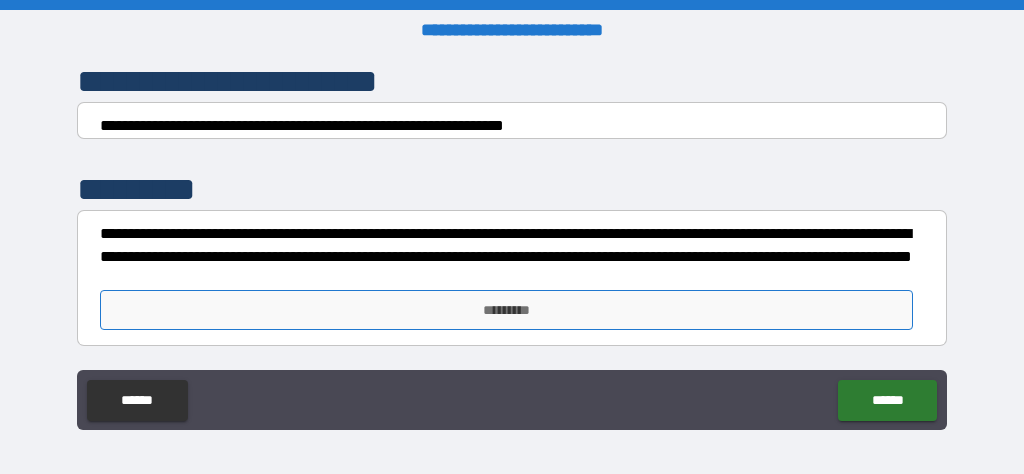 click on "*********" at bounding box center [506, 310] 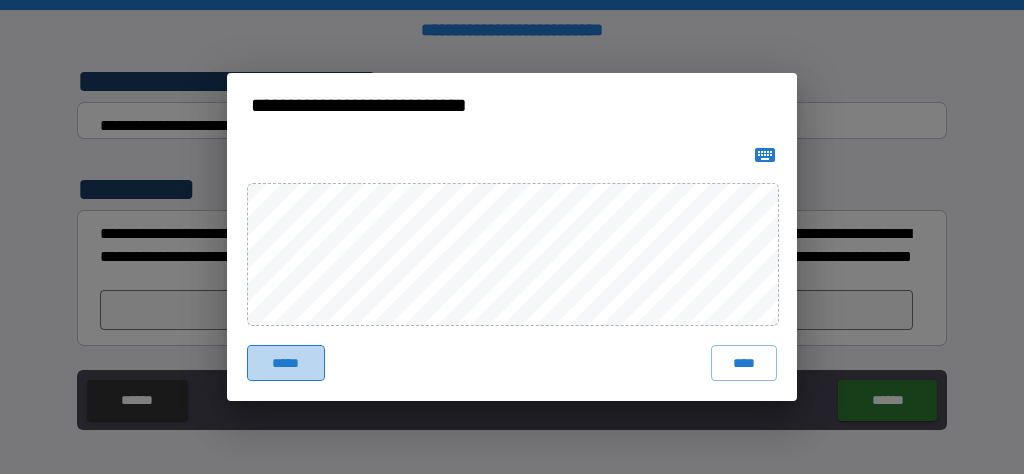 click on "*****" at bounding box center (286, 363) 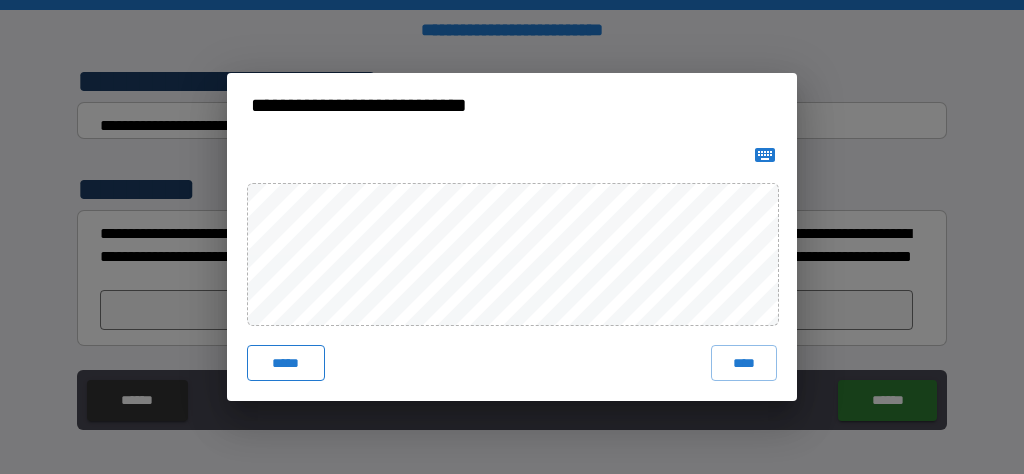 type 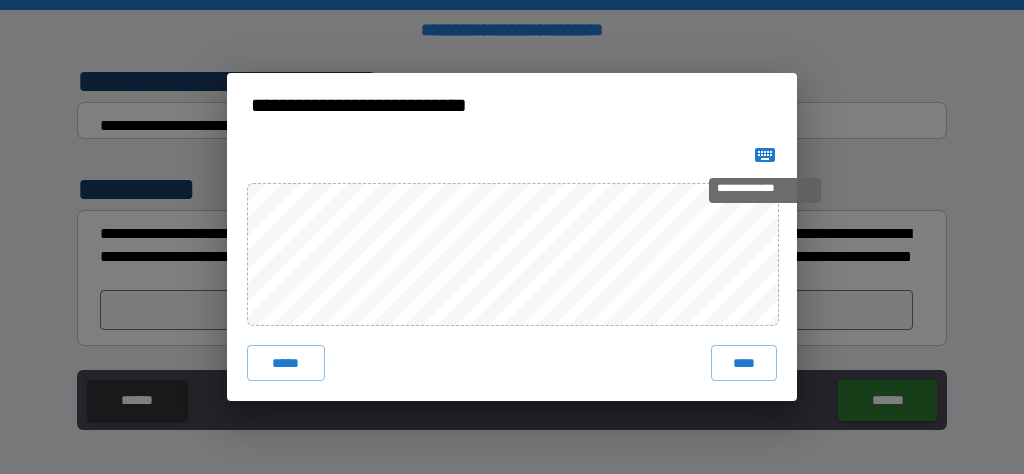click 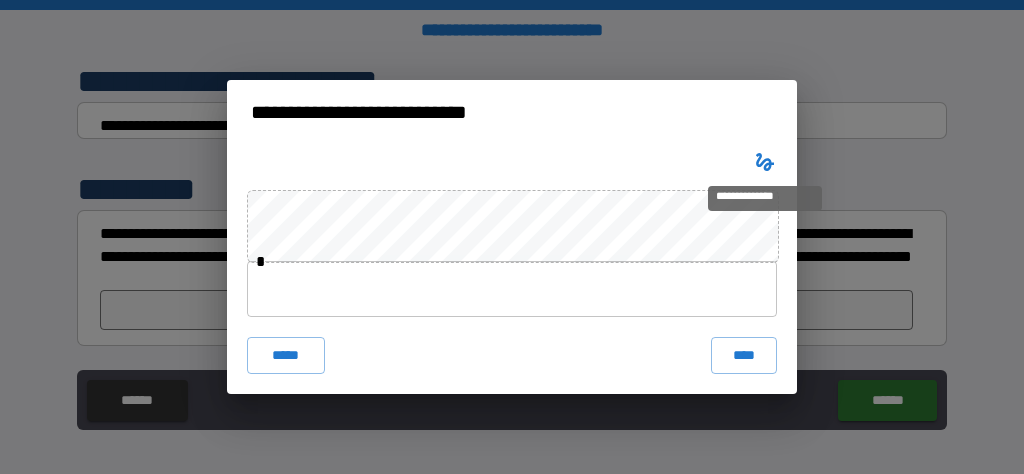 click at bounding box center [765, 162] 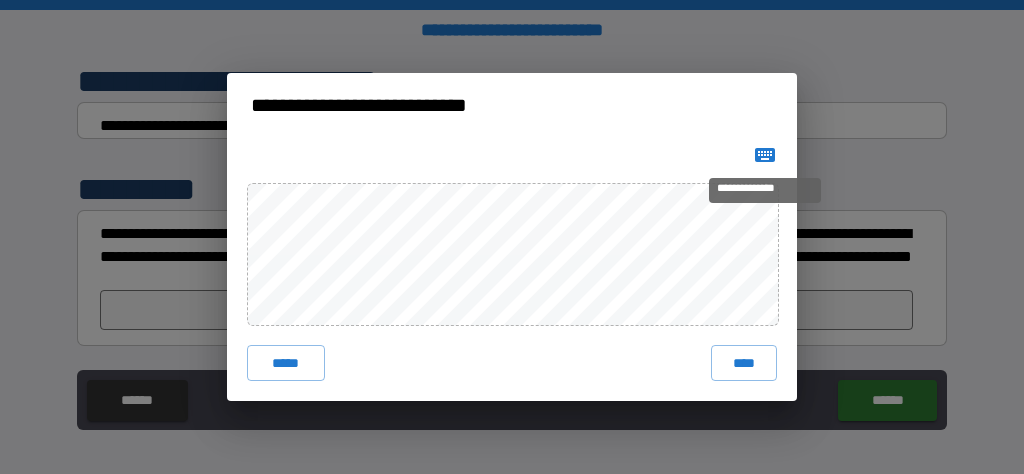 click 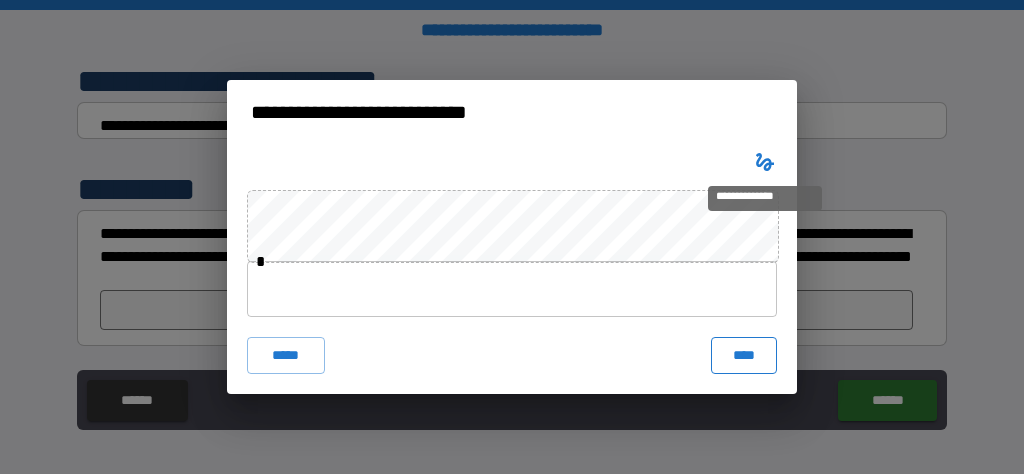 click on "****" at bounding box center [744, 355] 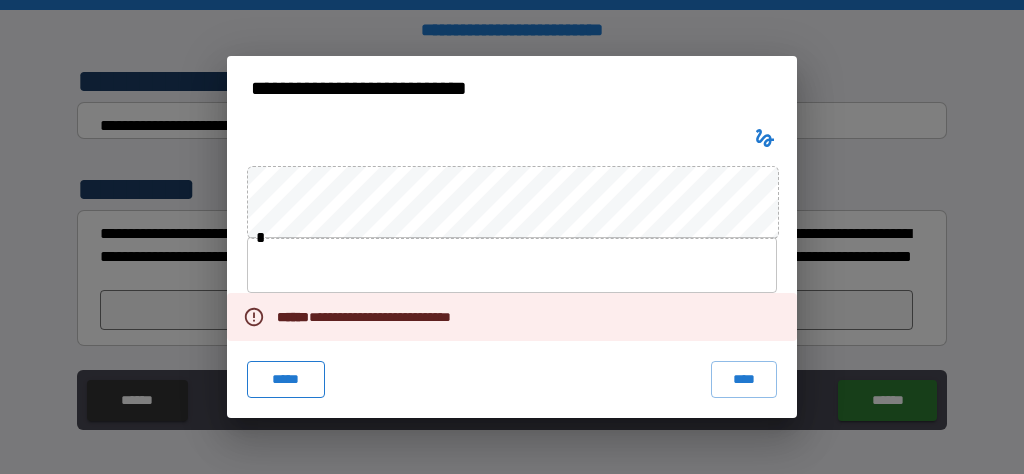click on "*****" at bounding box center (286, 379) 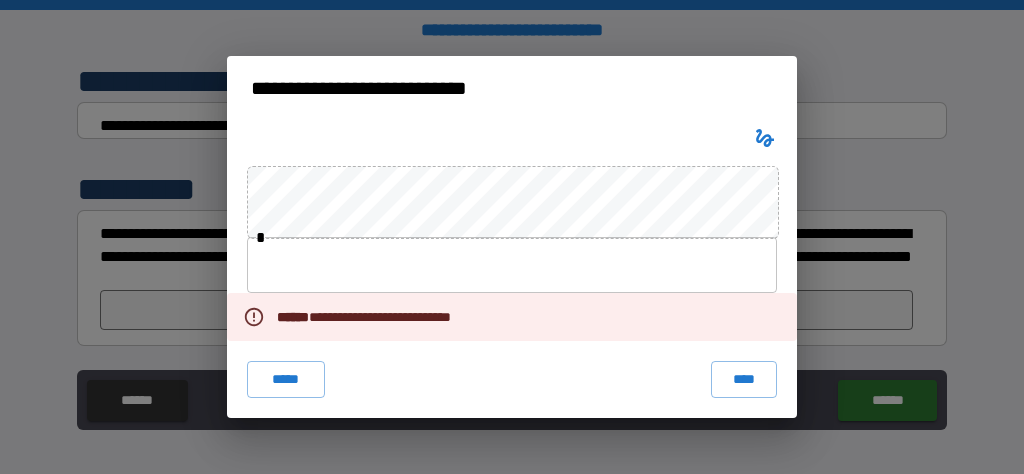 click at bounding box center (512, 265) 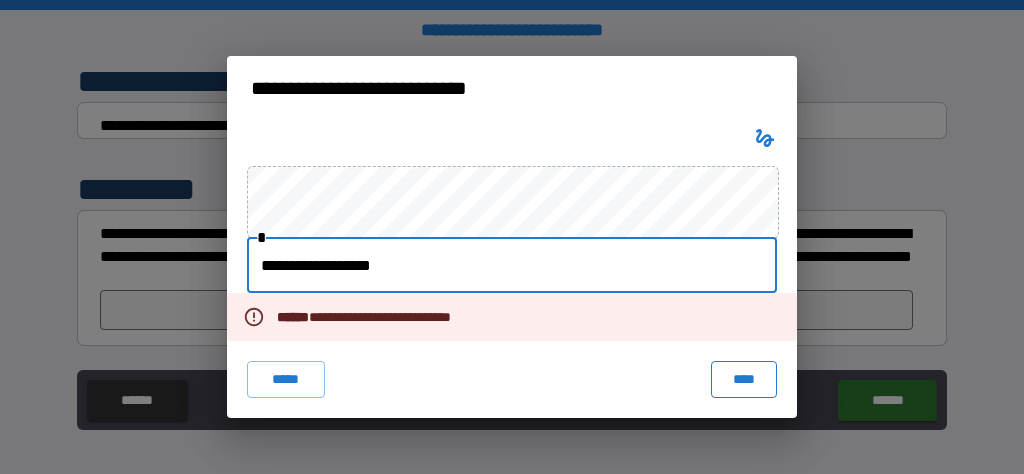 type on "**********" 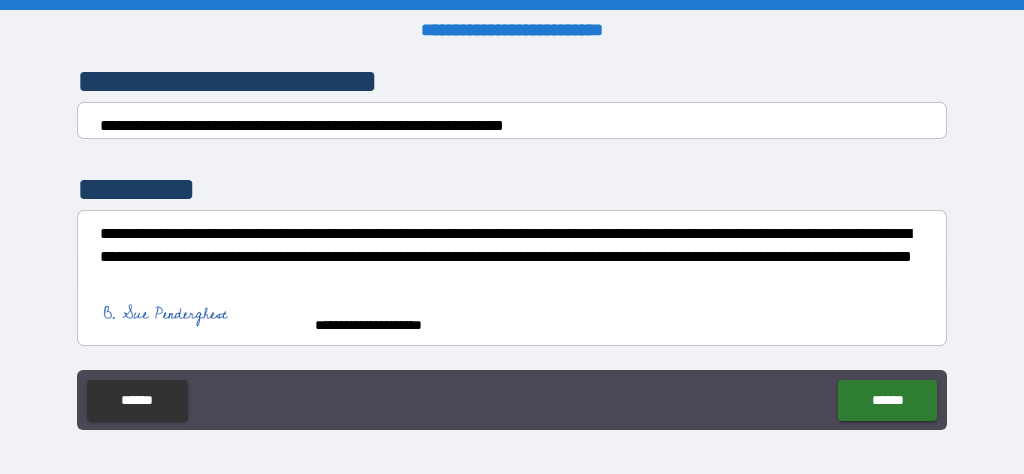 scroll, scrollTop: 6493, scrollLeft: 0, axis: vertical 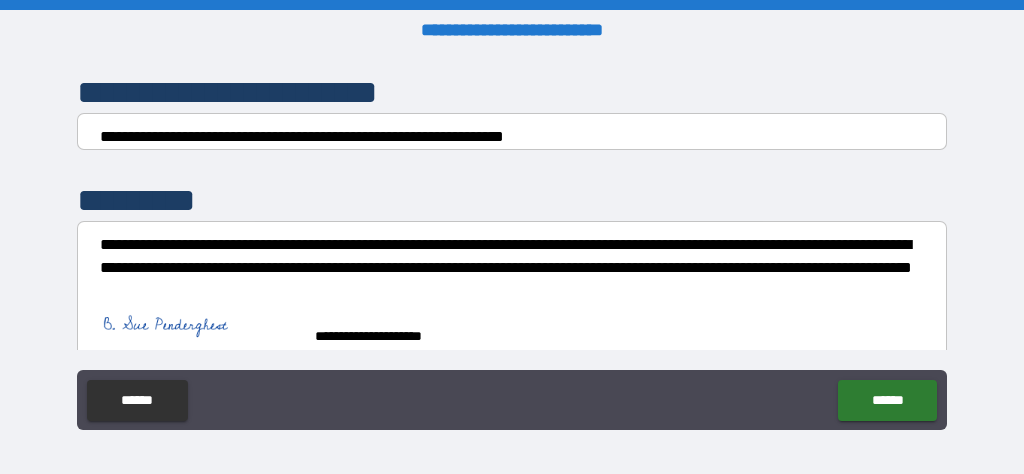 type on "*" 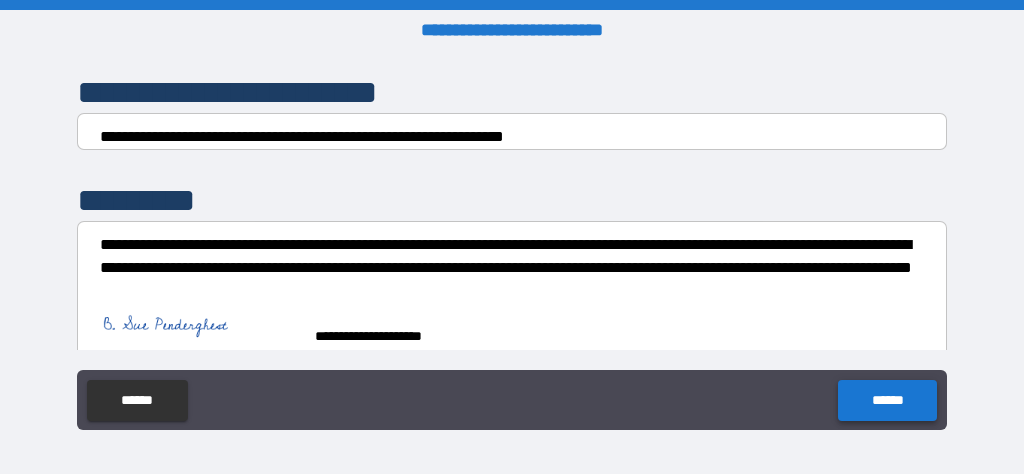 click on "******" at bounding box center [887, 400] 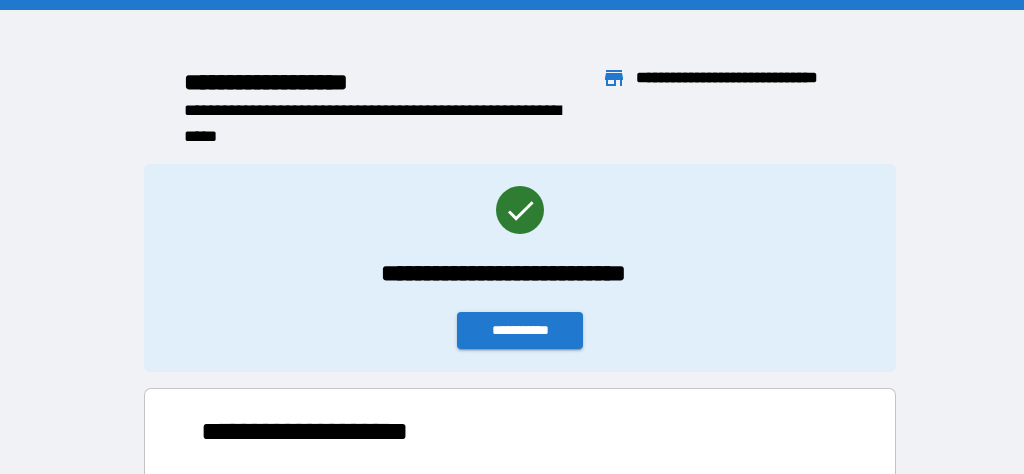 scroll, scrollTop: 13, scrollLeft: 14, axis: both 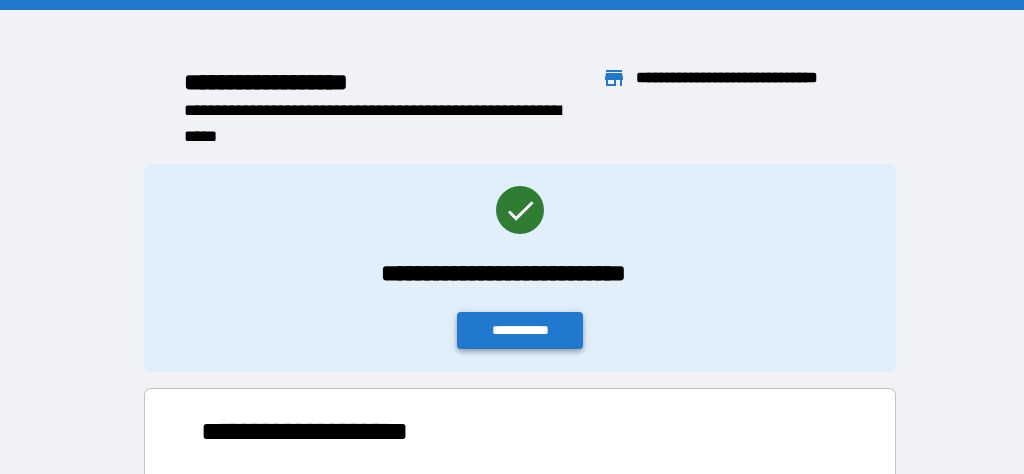 click on "**********" at bounding box center (520, 330) 